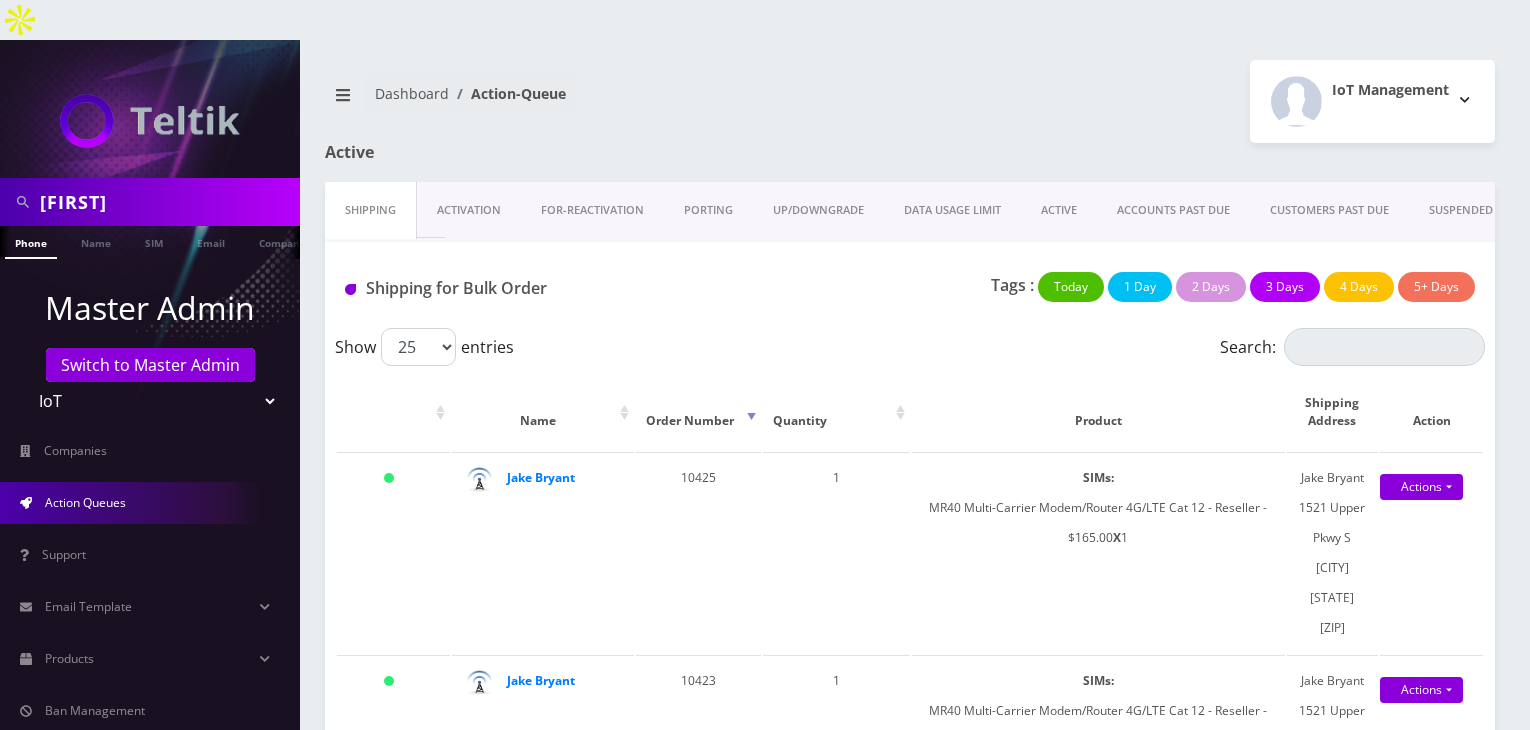 scroll, scrollTop: 0, scrollLeft: 0, axis: both 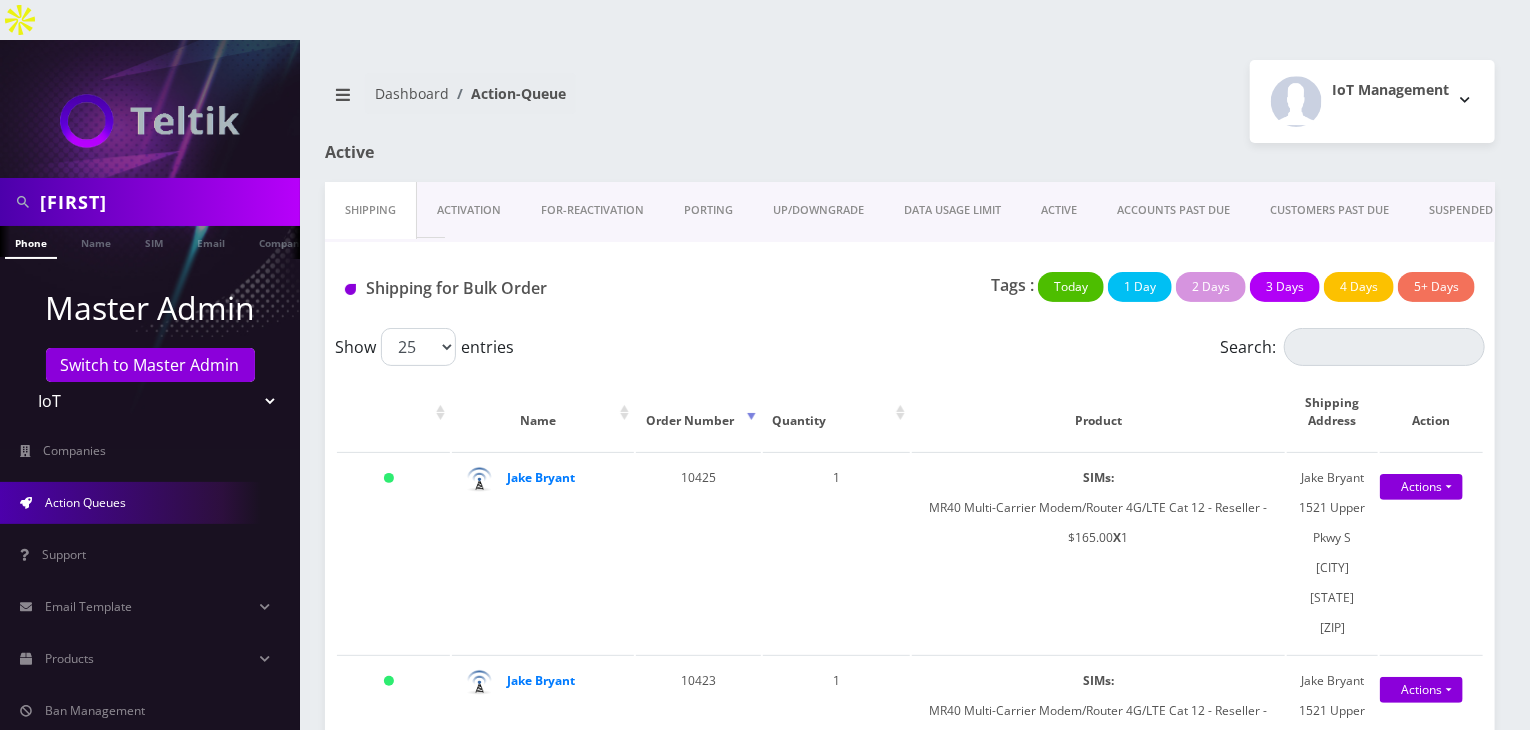 click on "[FIRST]" at bounding box center [150, 202] 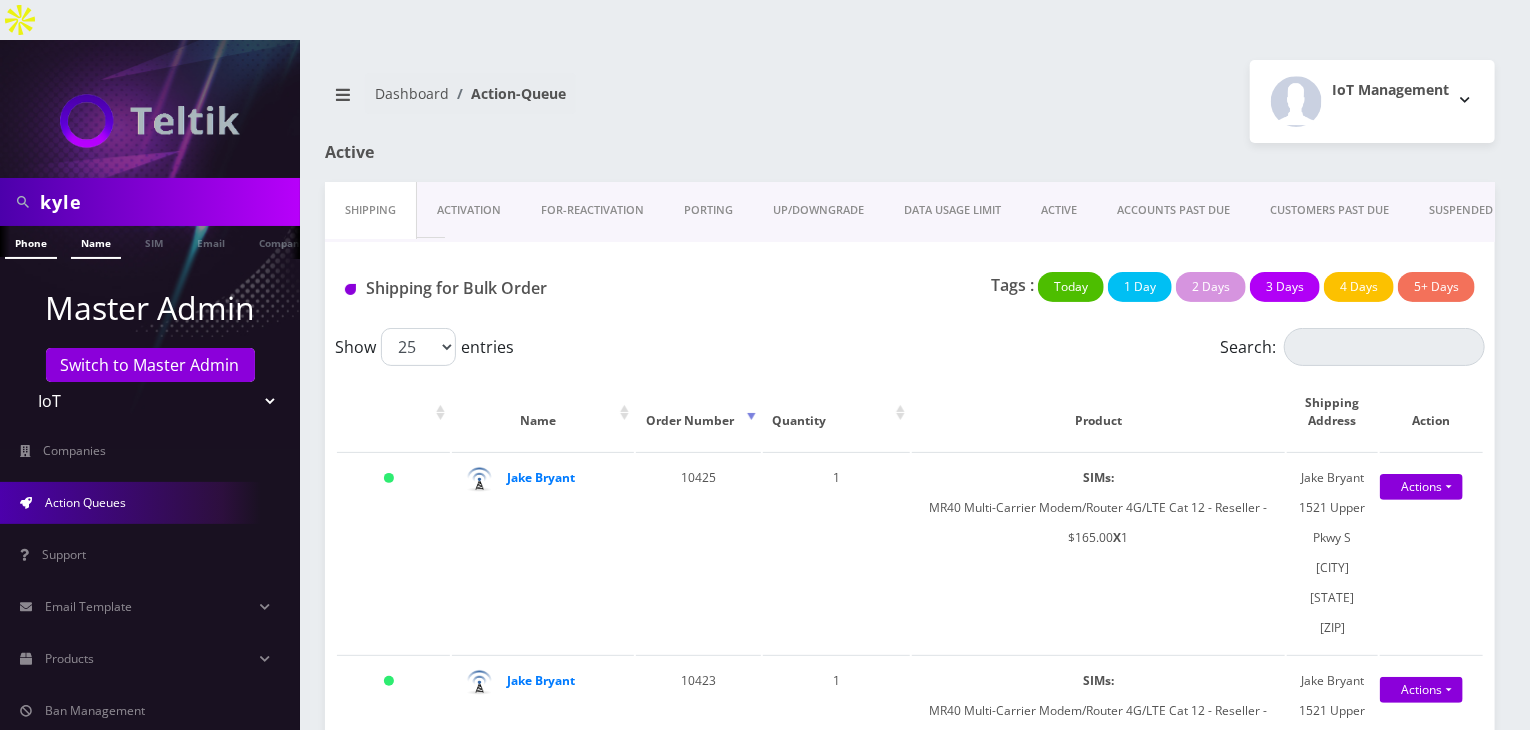 type on "kyle" 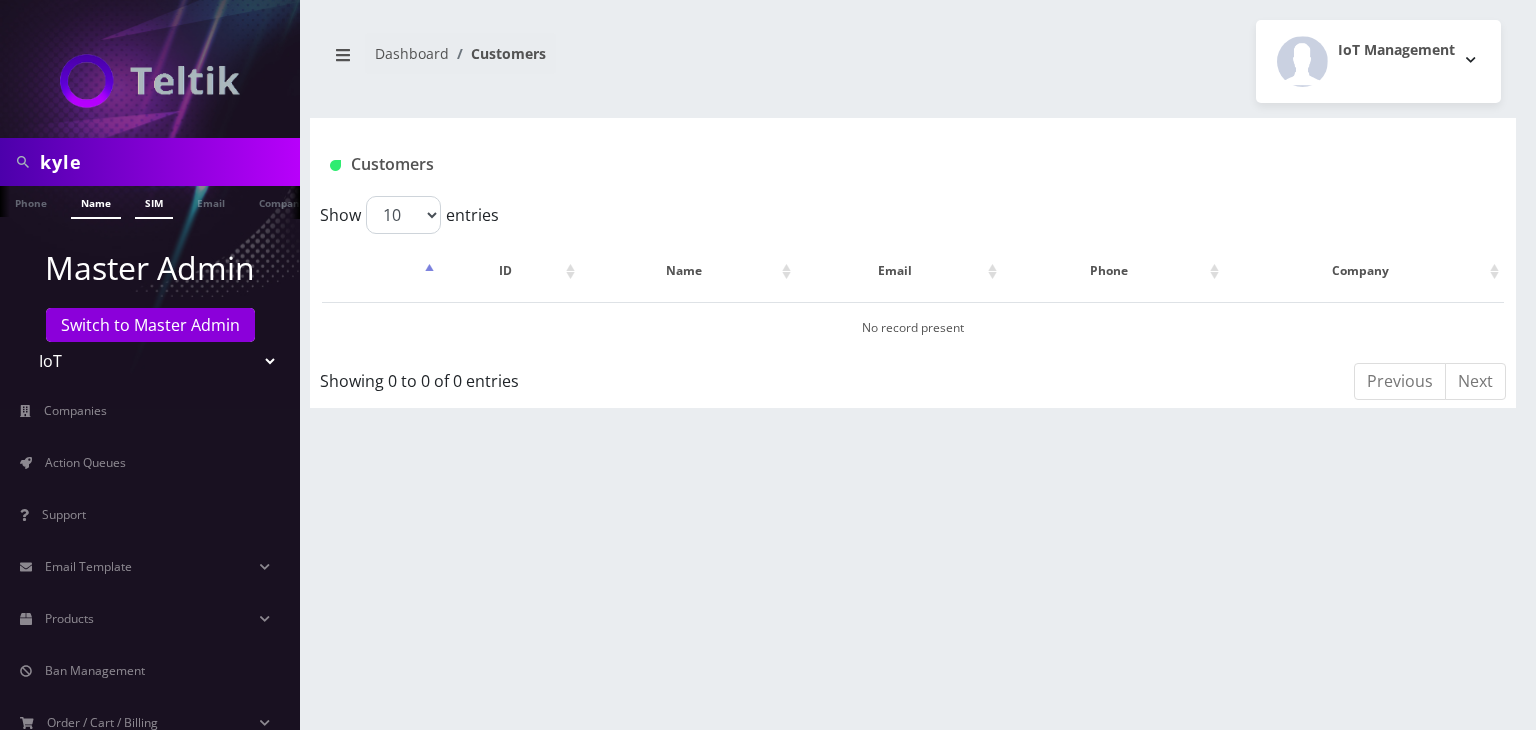 scroll, scrollTop: 0, scrollLeft: 0, axis: both 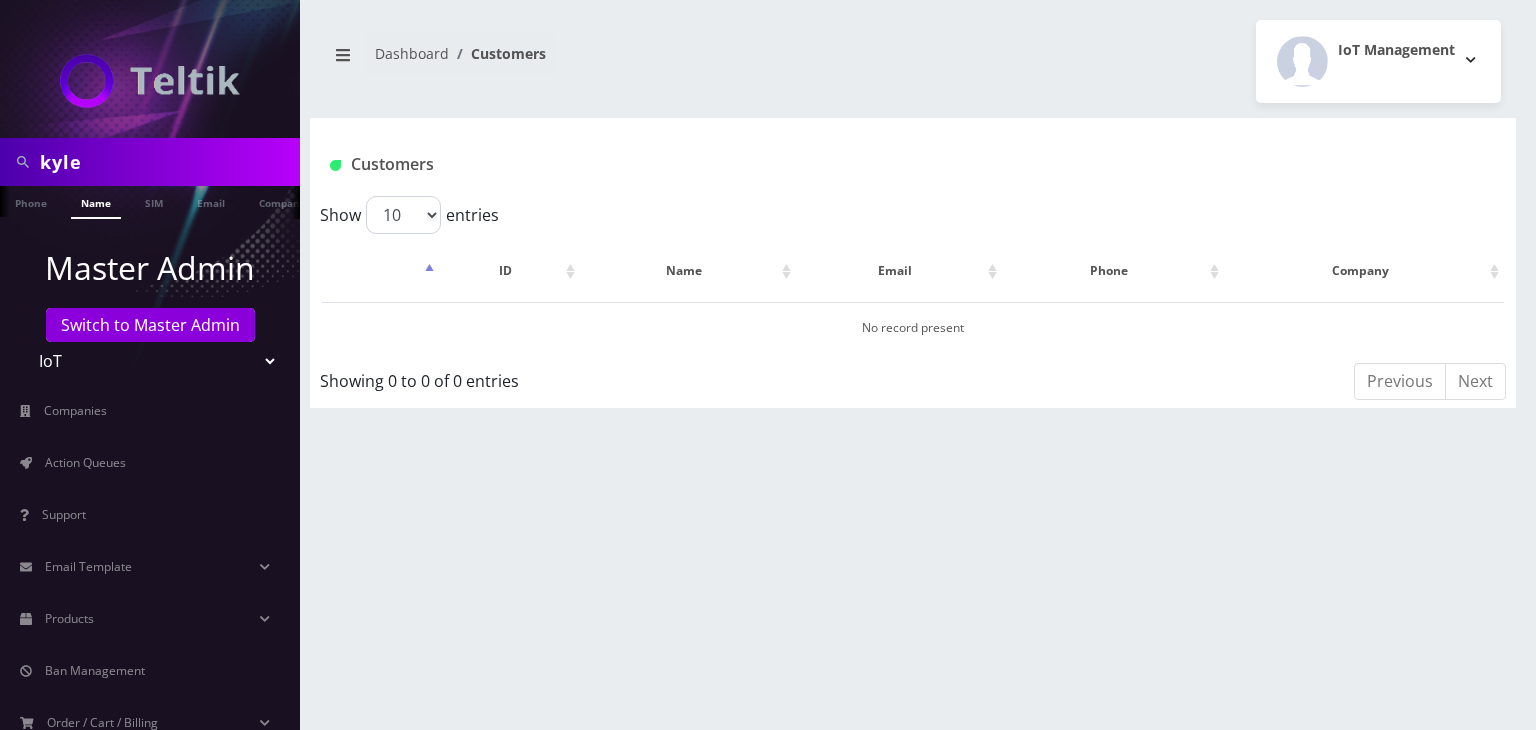 drag, startPoint x: 142, startPoint y: 156, endPoint x: 0, endPoint y: 155, distance: 142.00352 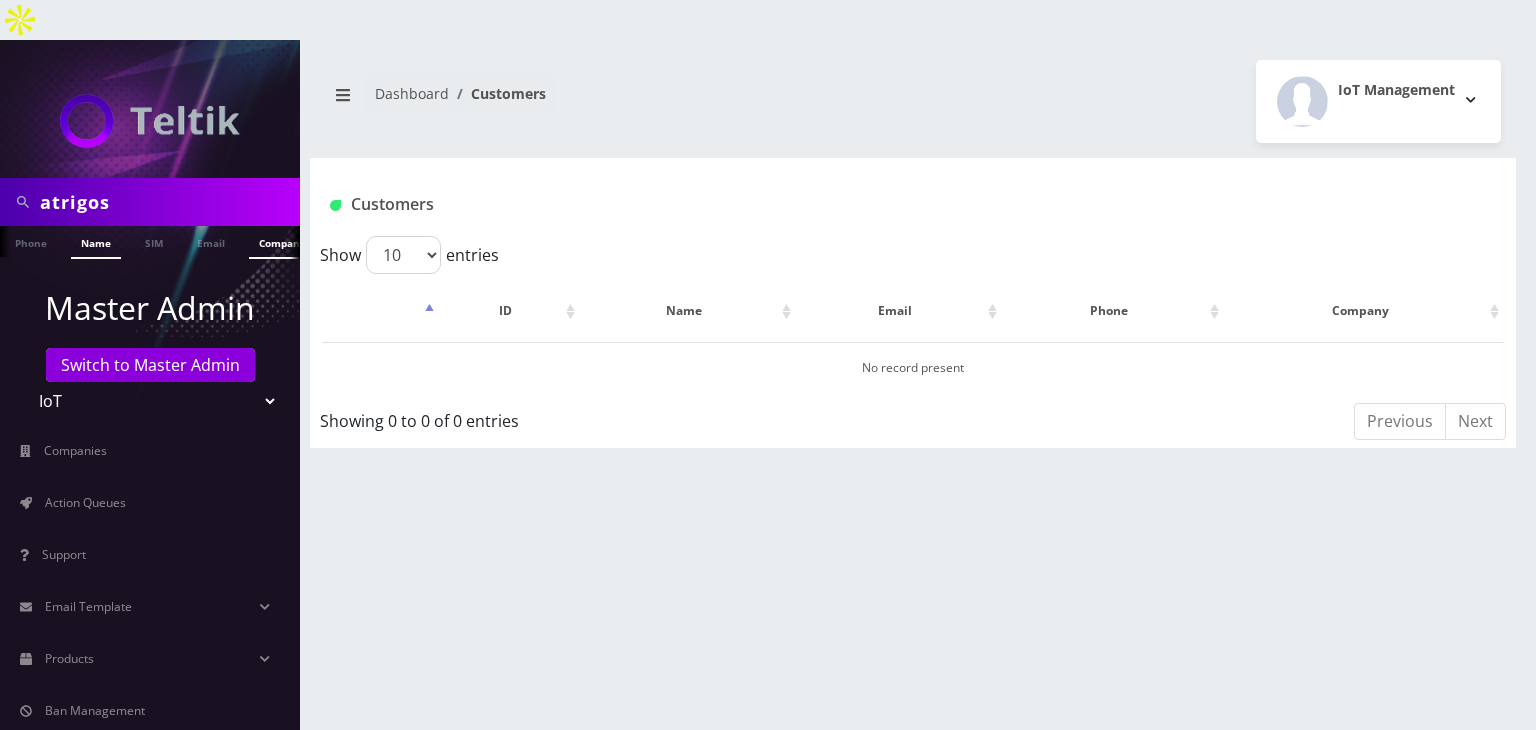 type on "atrigos" 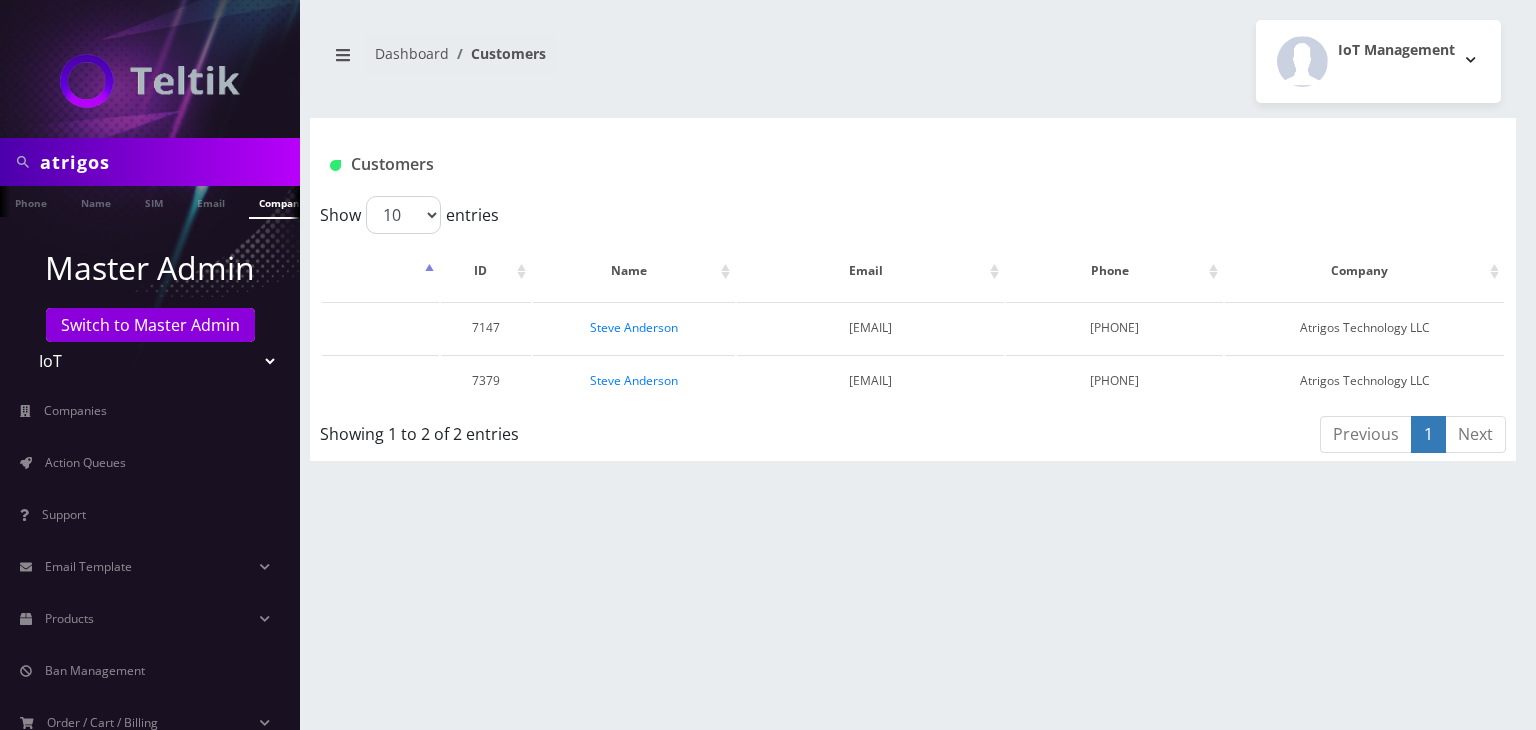 scroll, scrollTop: 0, scrollLeft: 0, axis: both 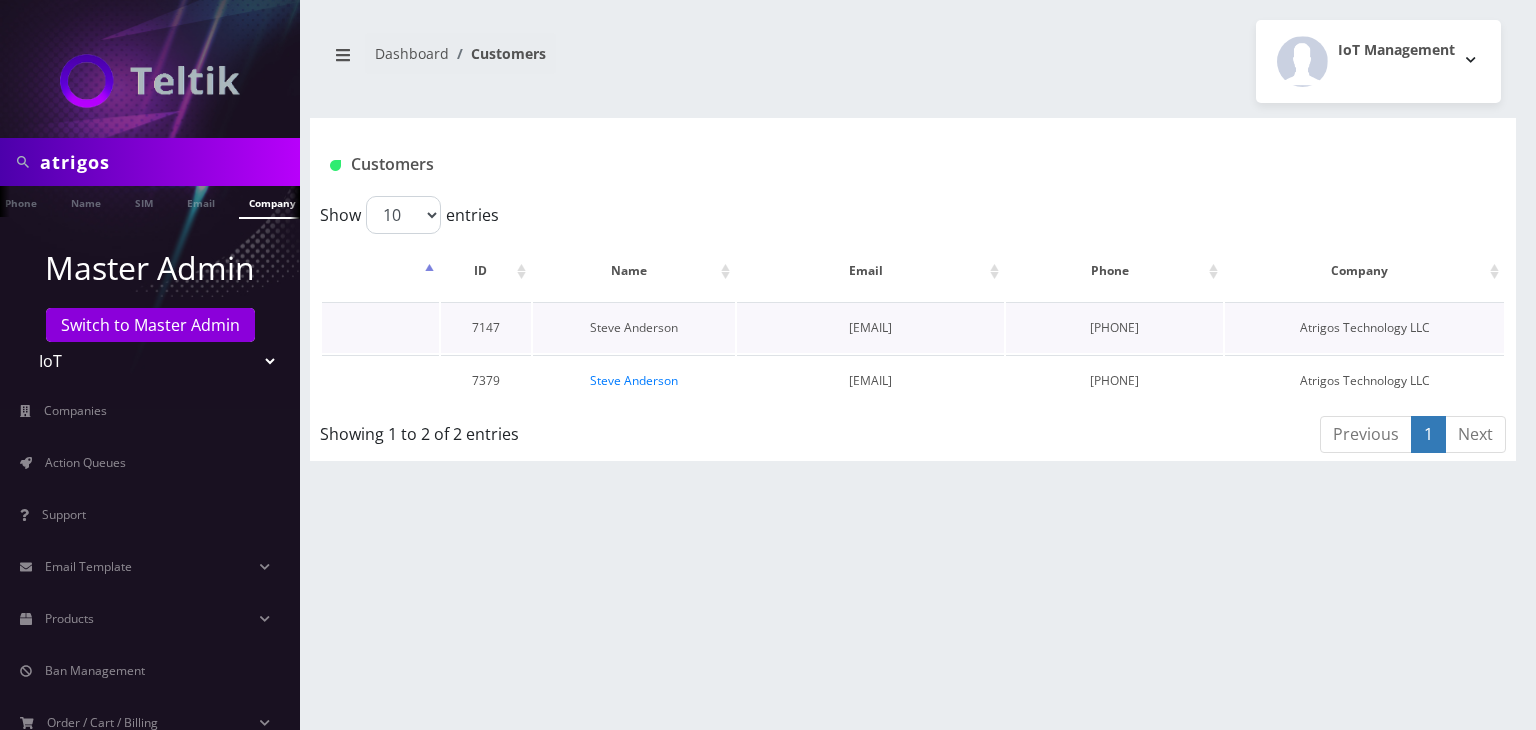 click on "Steve Anderson" at bounding box center (634, 327) 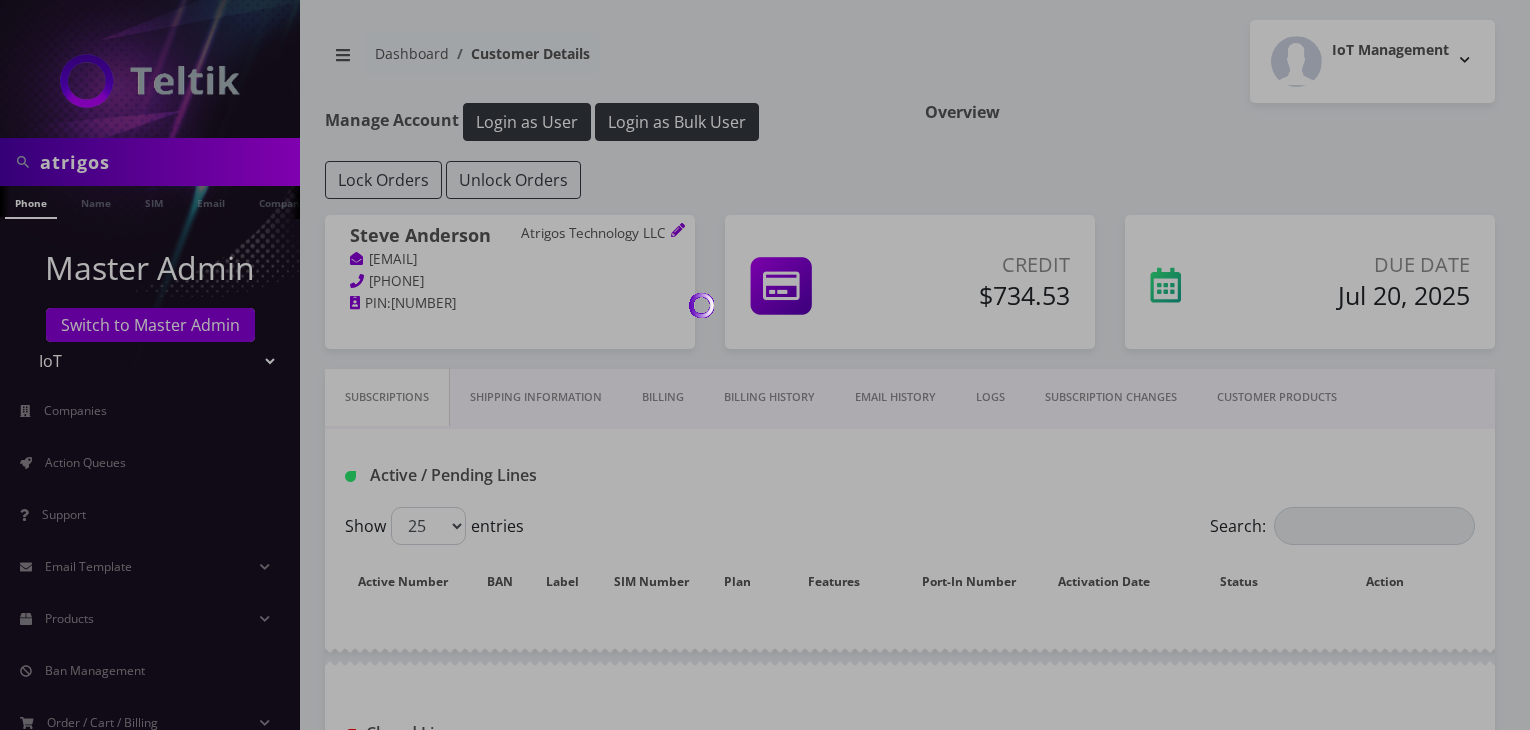scroll, scrollTop: 0, scrollLeft: 0, axis: both 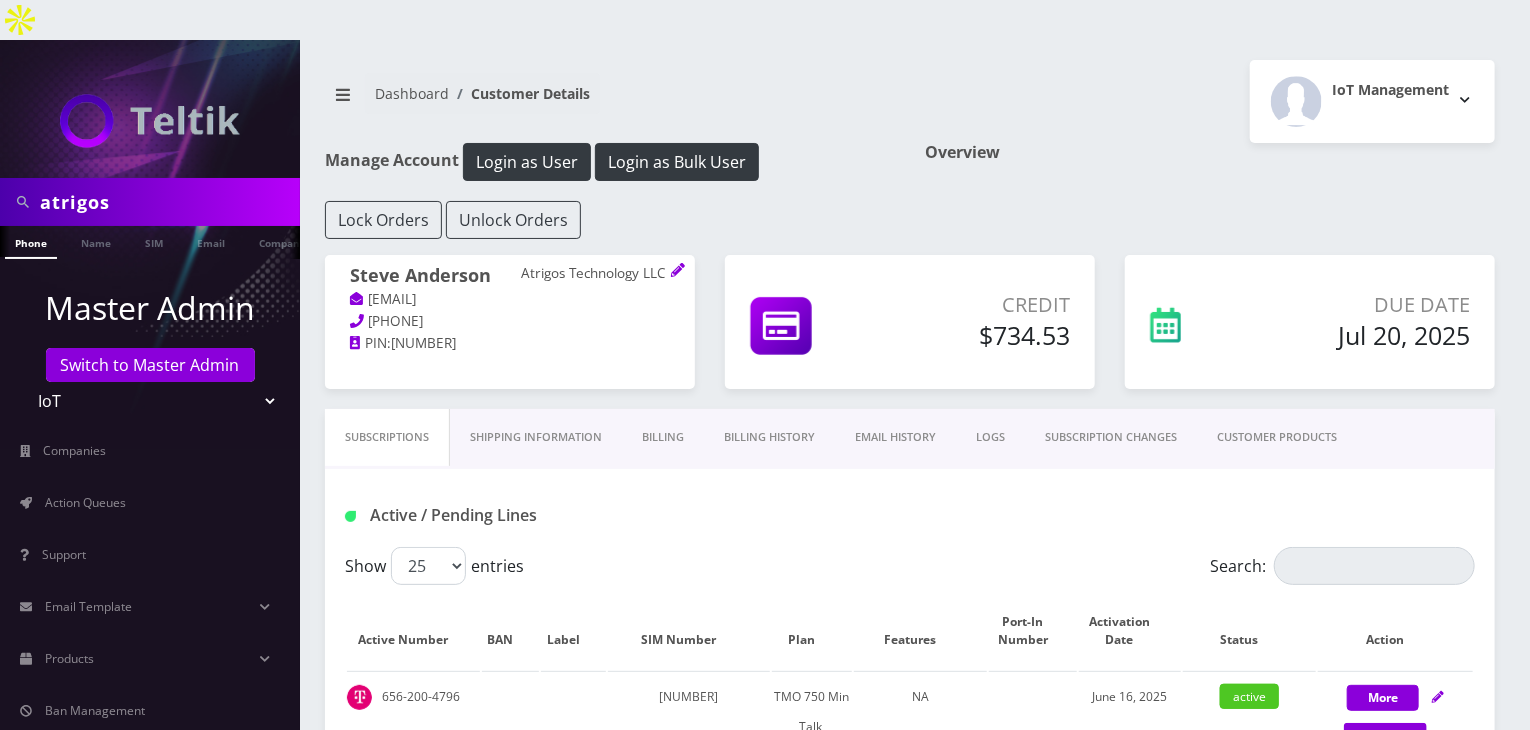 click on "Billing History" at bounding box center (769, 437) 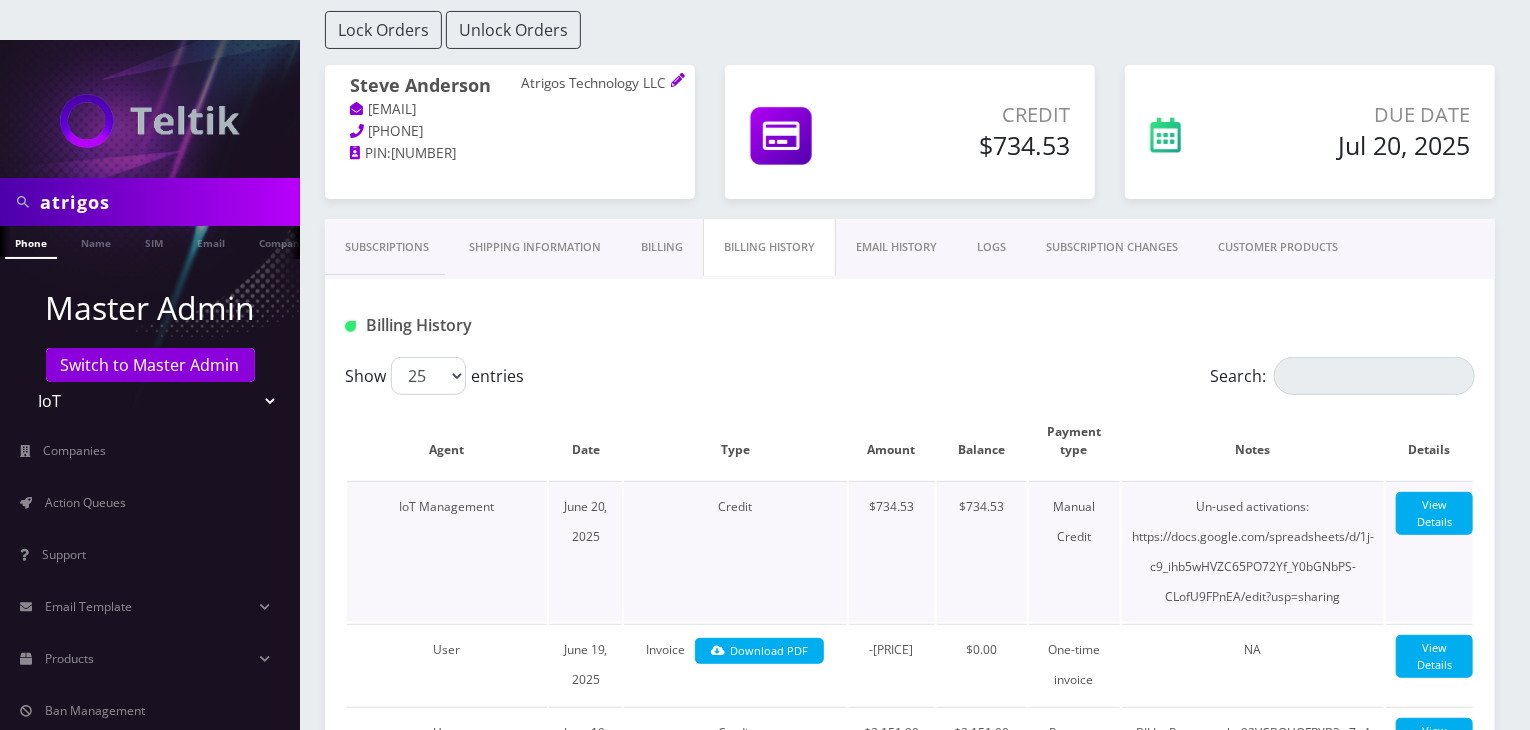 scroll, scrollTop: 200, scrollLeft: 0, axis: vertical 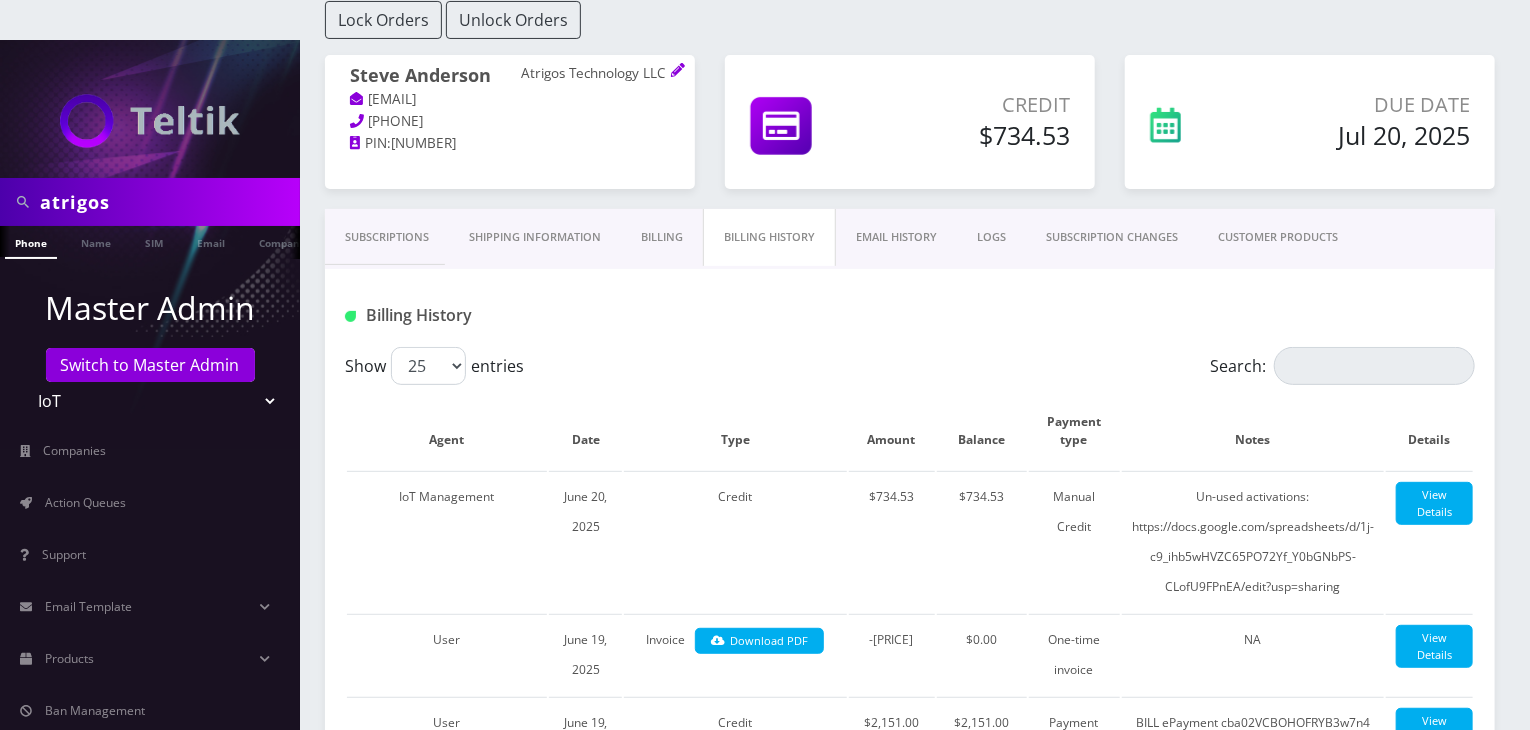 click on "Subscriptions" at bounding box center (387, 237) 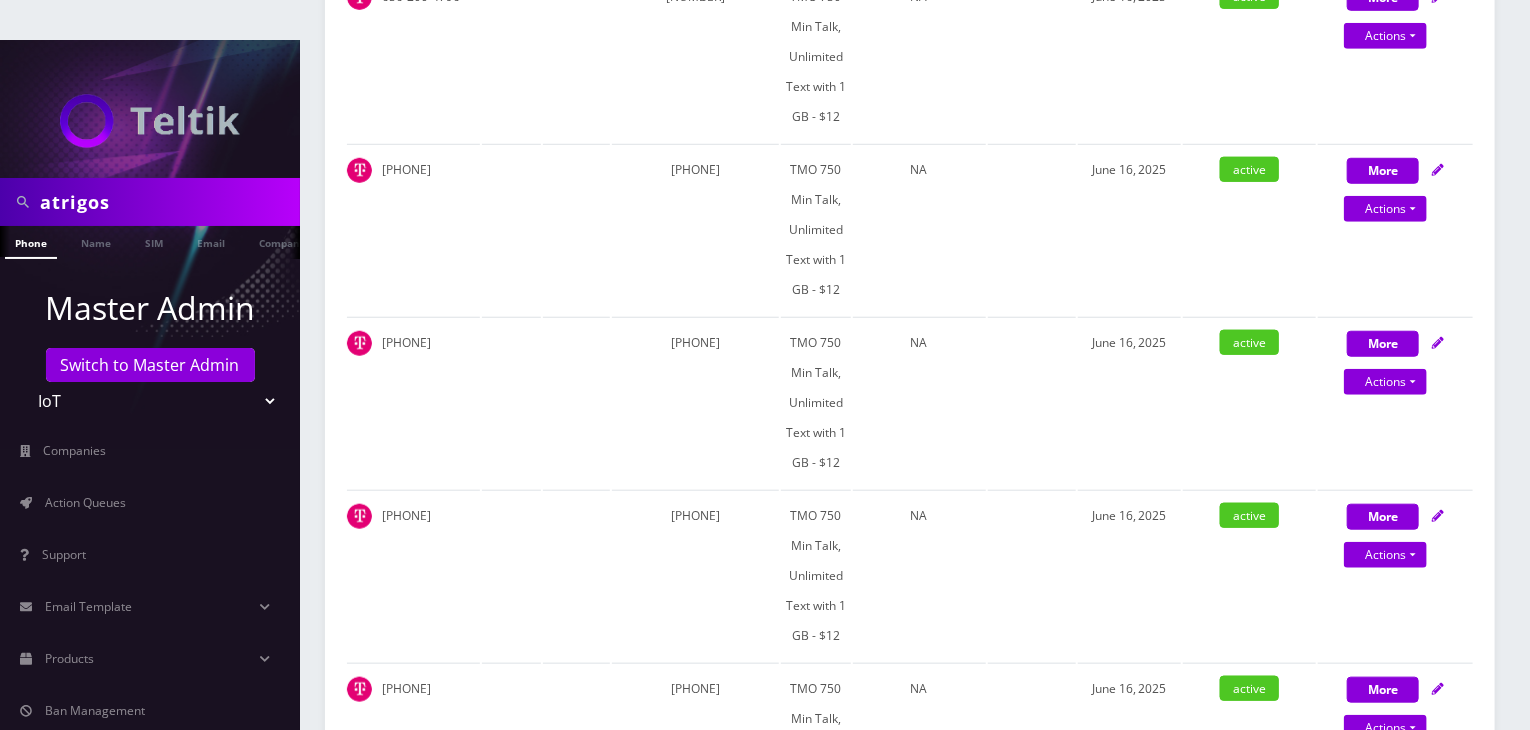 scroll, scrollTop: 0, scrollLeft: 0, axis: both 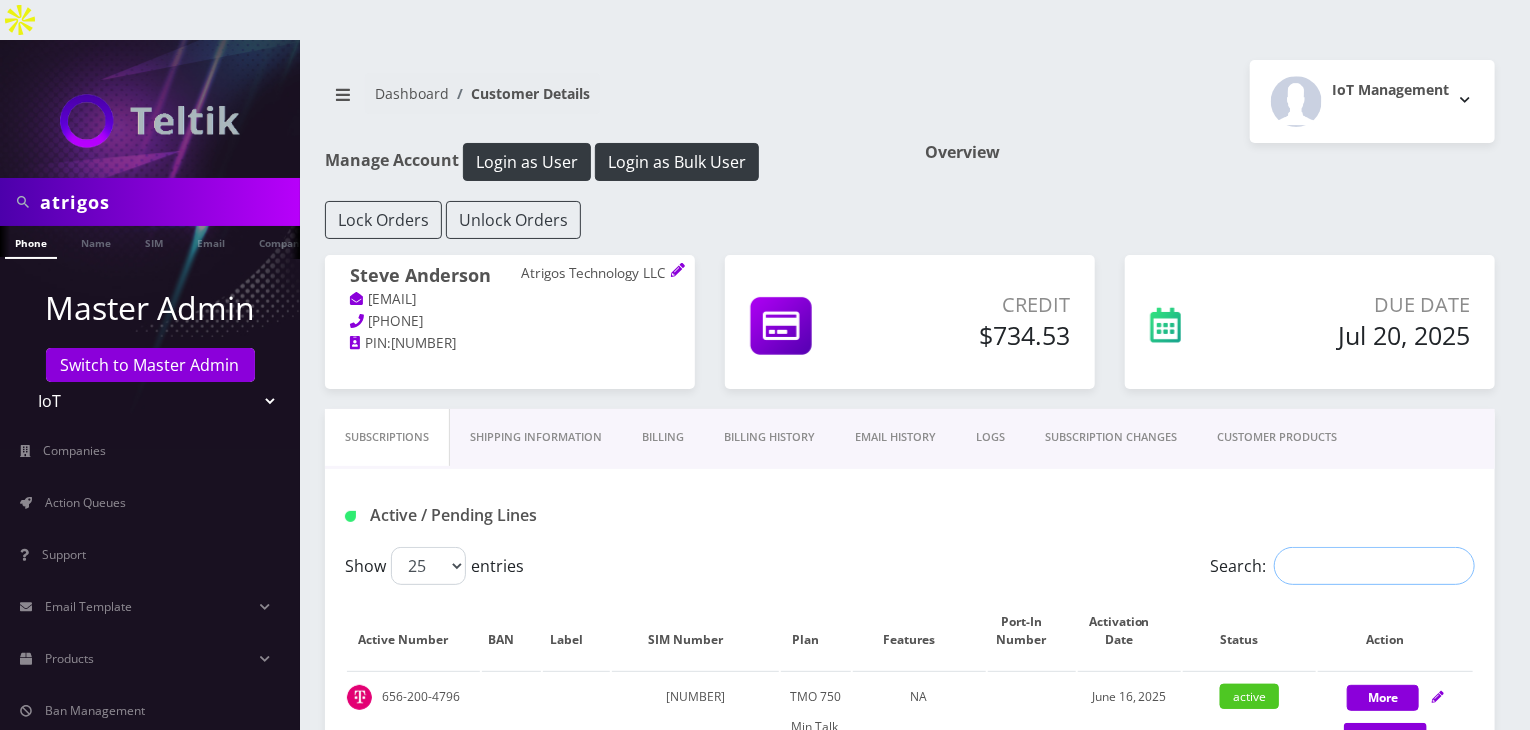 click on "Search:" at bounding box center [1374, 566] 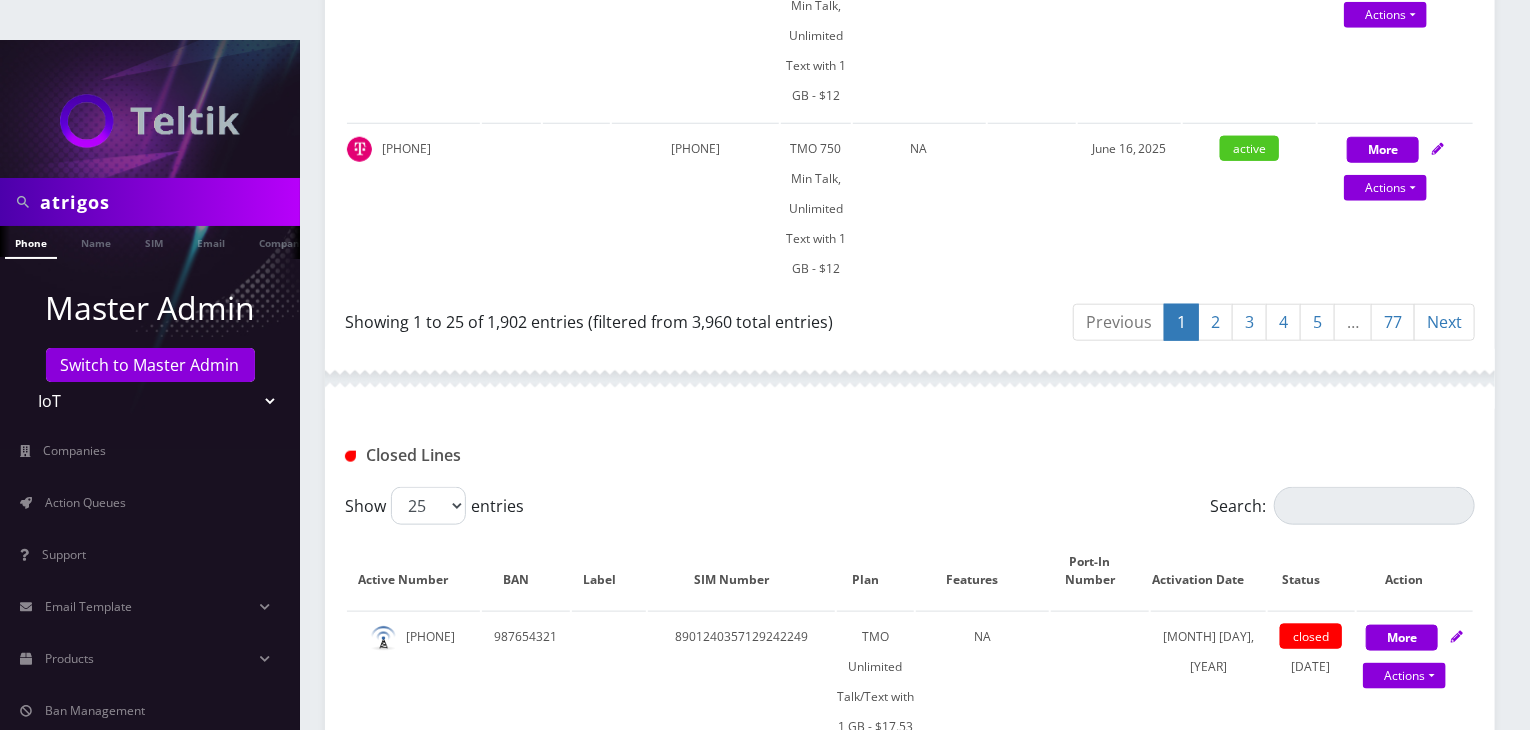 scroll, scrollTop: 4600, scrollLeft: 0, axis: vertical 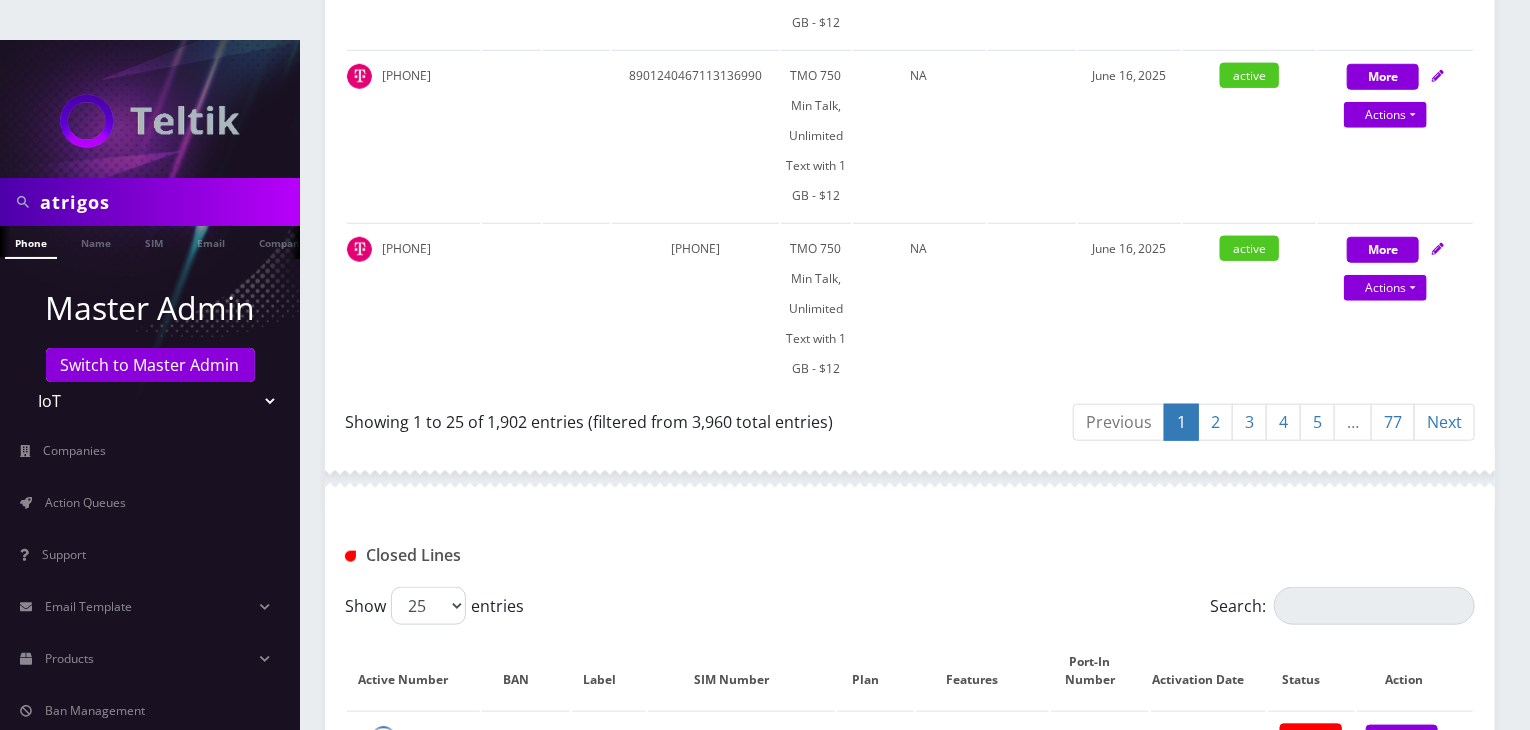 click on "5" at bounding box center [1119, 422] 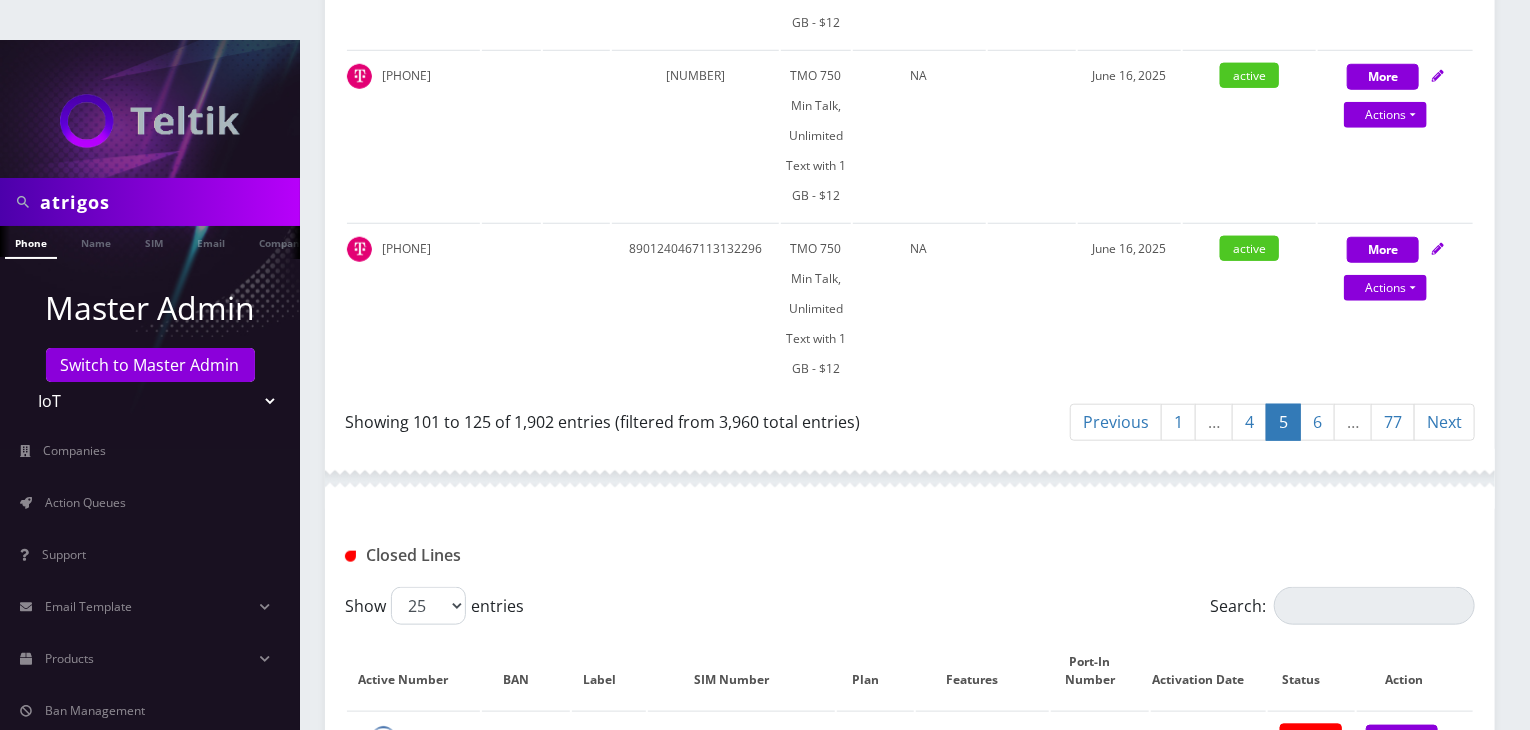 click on "77" at bounding box center (1116, 422) 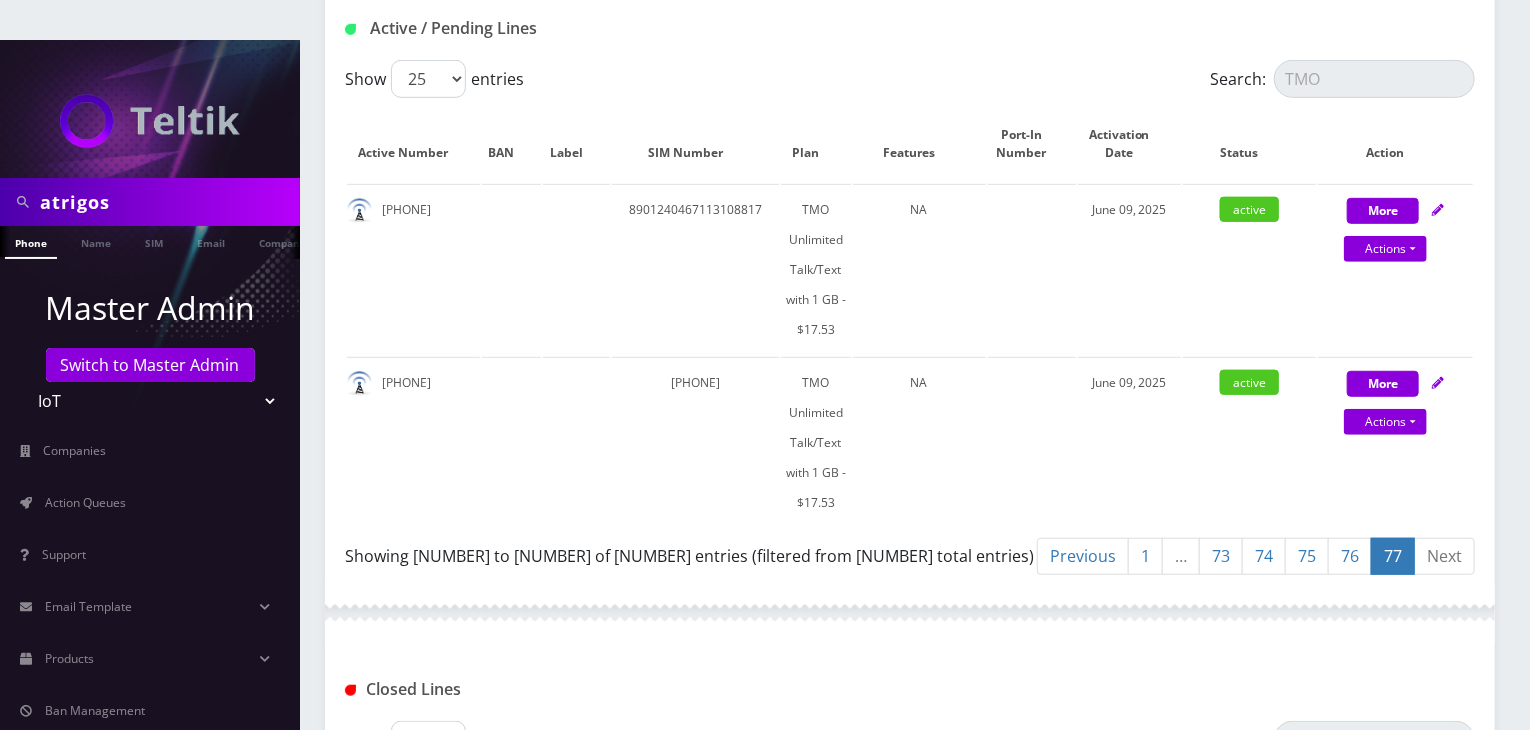 scroll, scrollTop: 435, scrollLeft: 0, axis: vertical 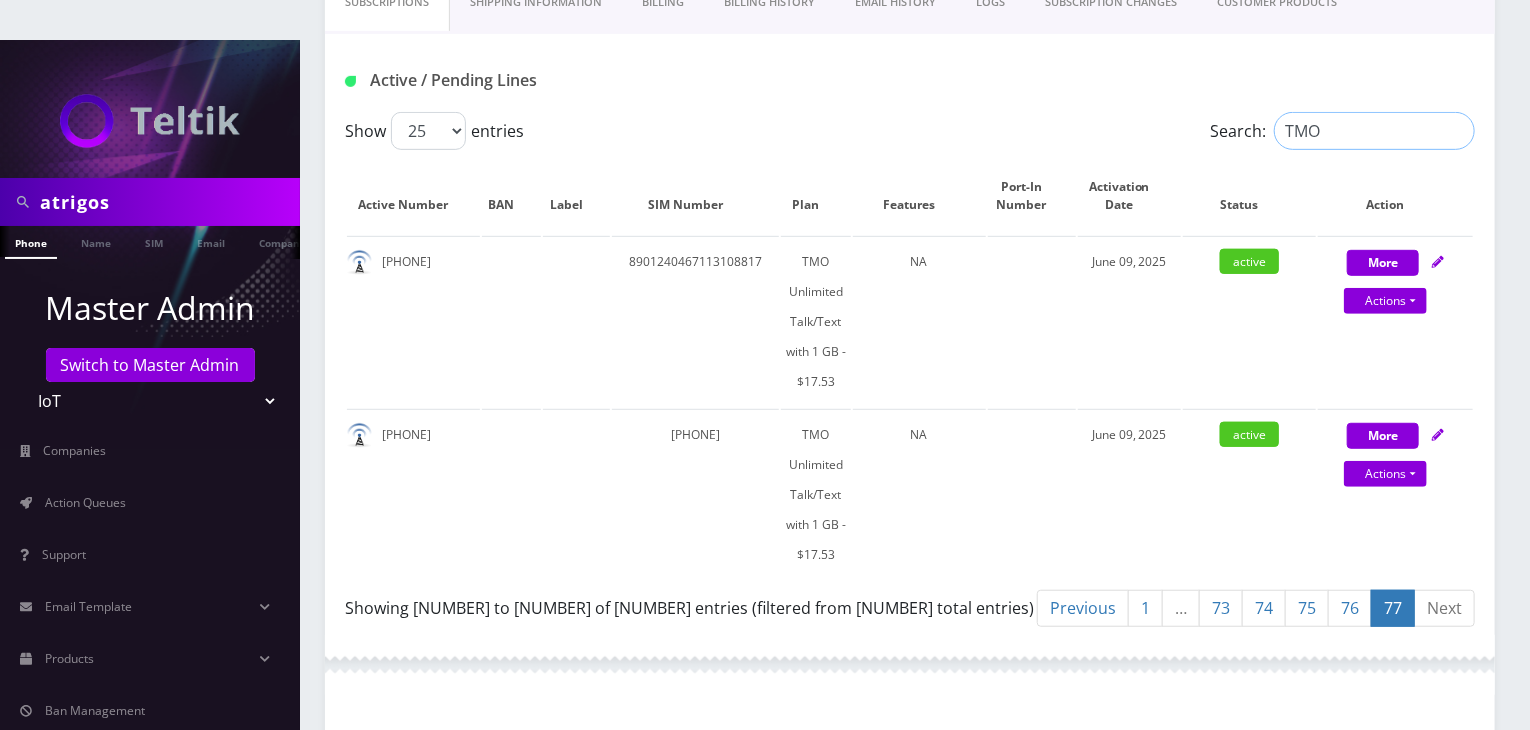 drag, startPoint x: 1337, startPoint y: 87, endPoint x: 1226, endPoint y: 89, distance: 111.01801 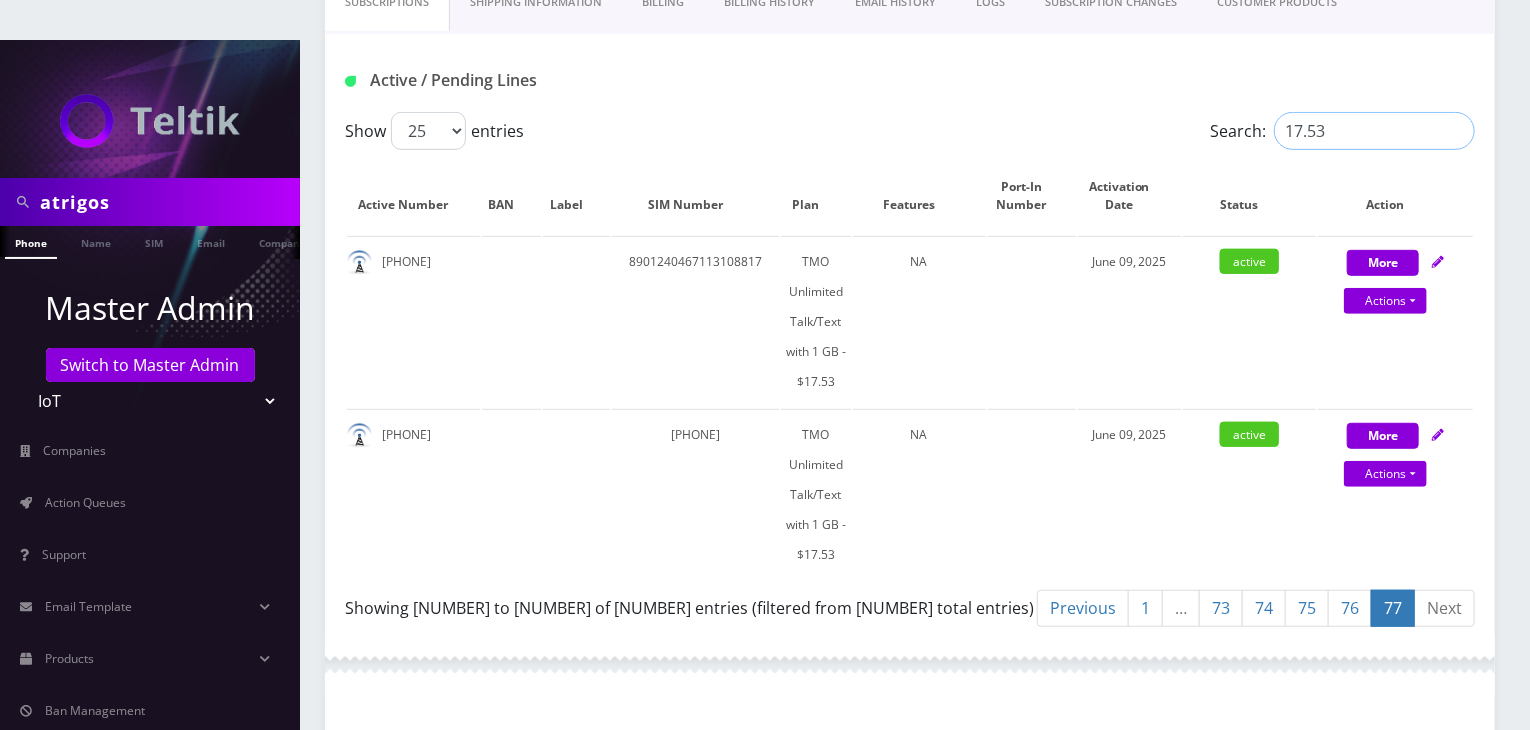click on "17.53" at bounding box center [1374, 131] 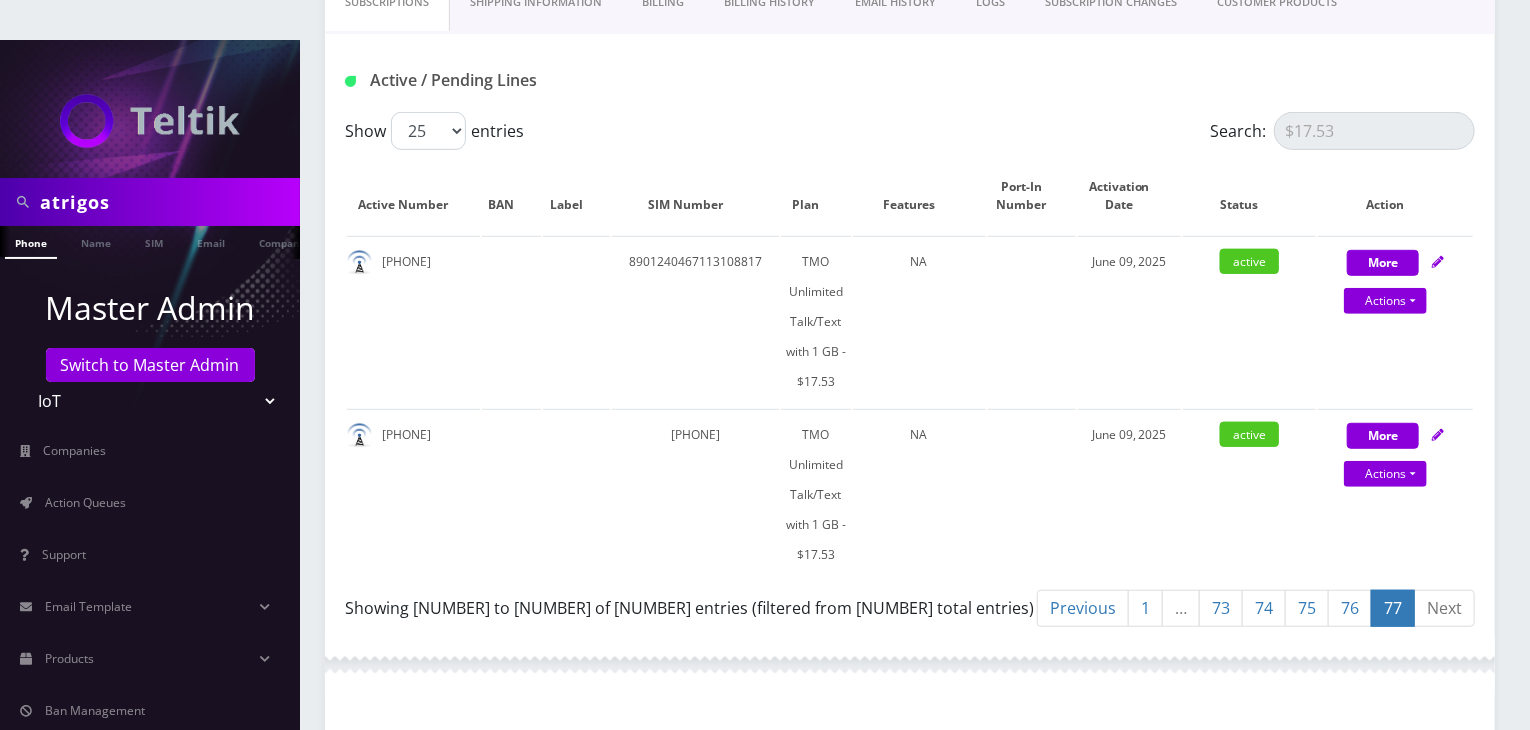 click on "1" at bounding box center [1083, 608] 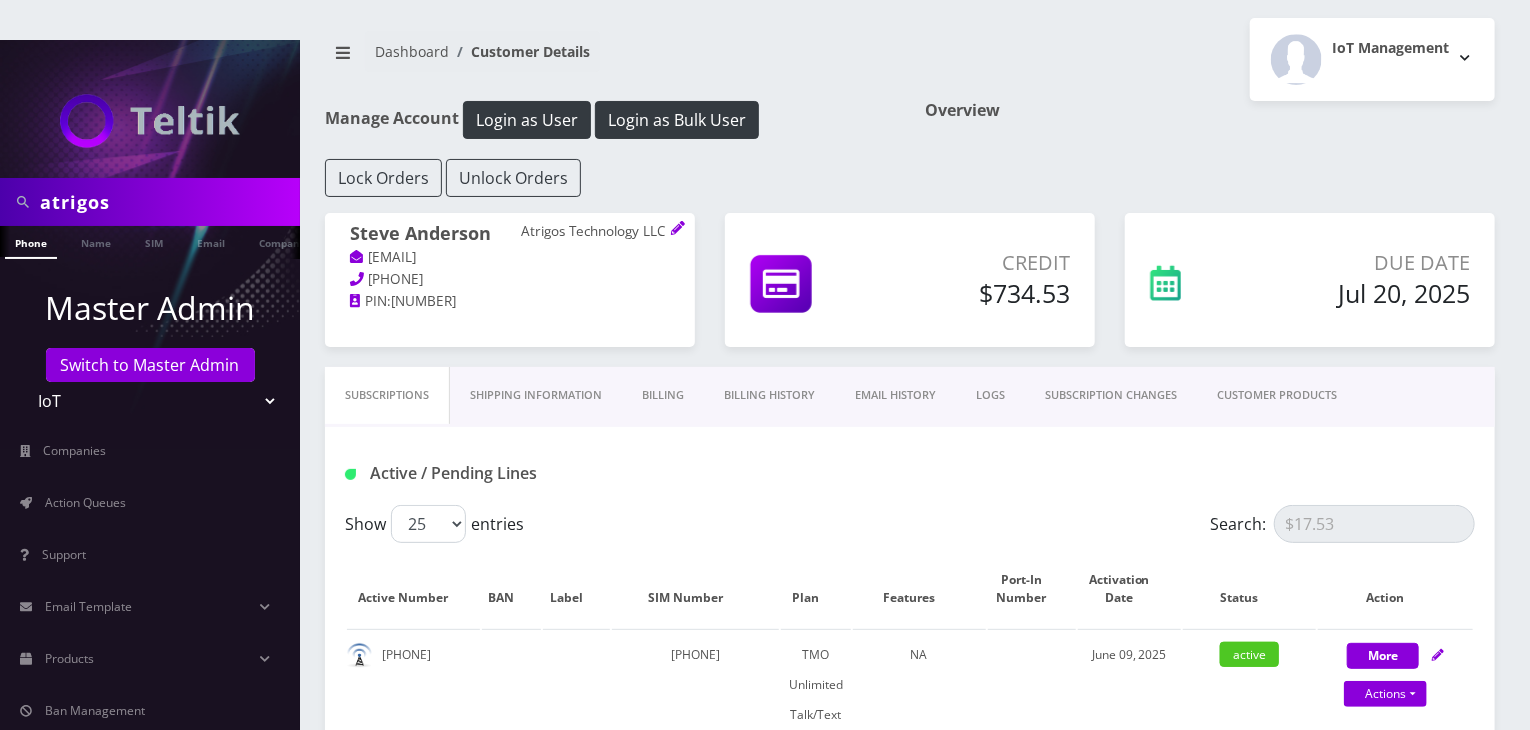 scroll, scrollTop: 0, scrollLeft: 0, axis: both 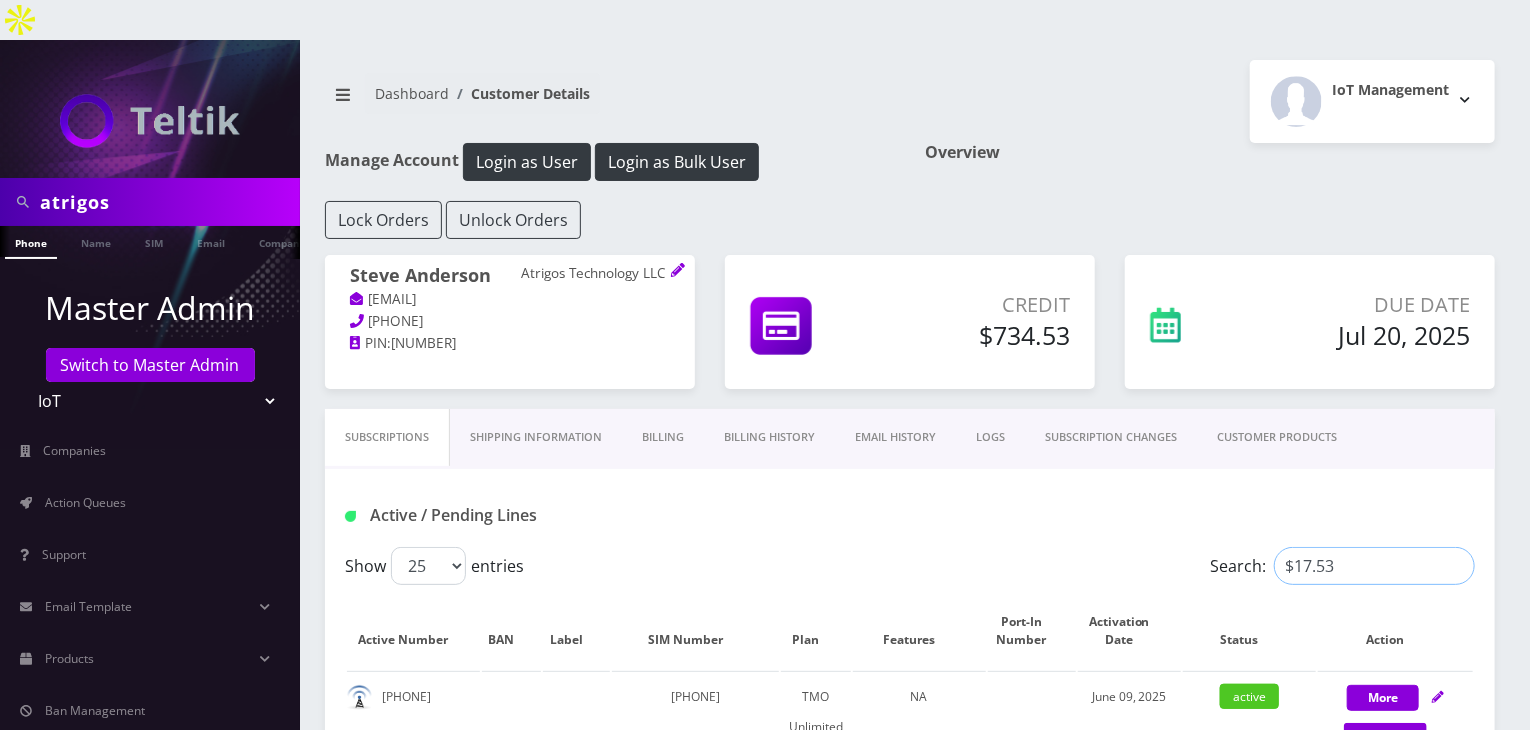 click on "$17.53" at bounding box center [1374, 566] 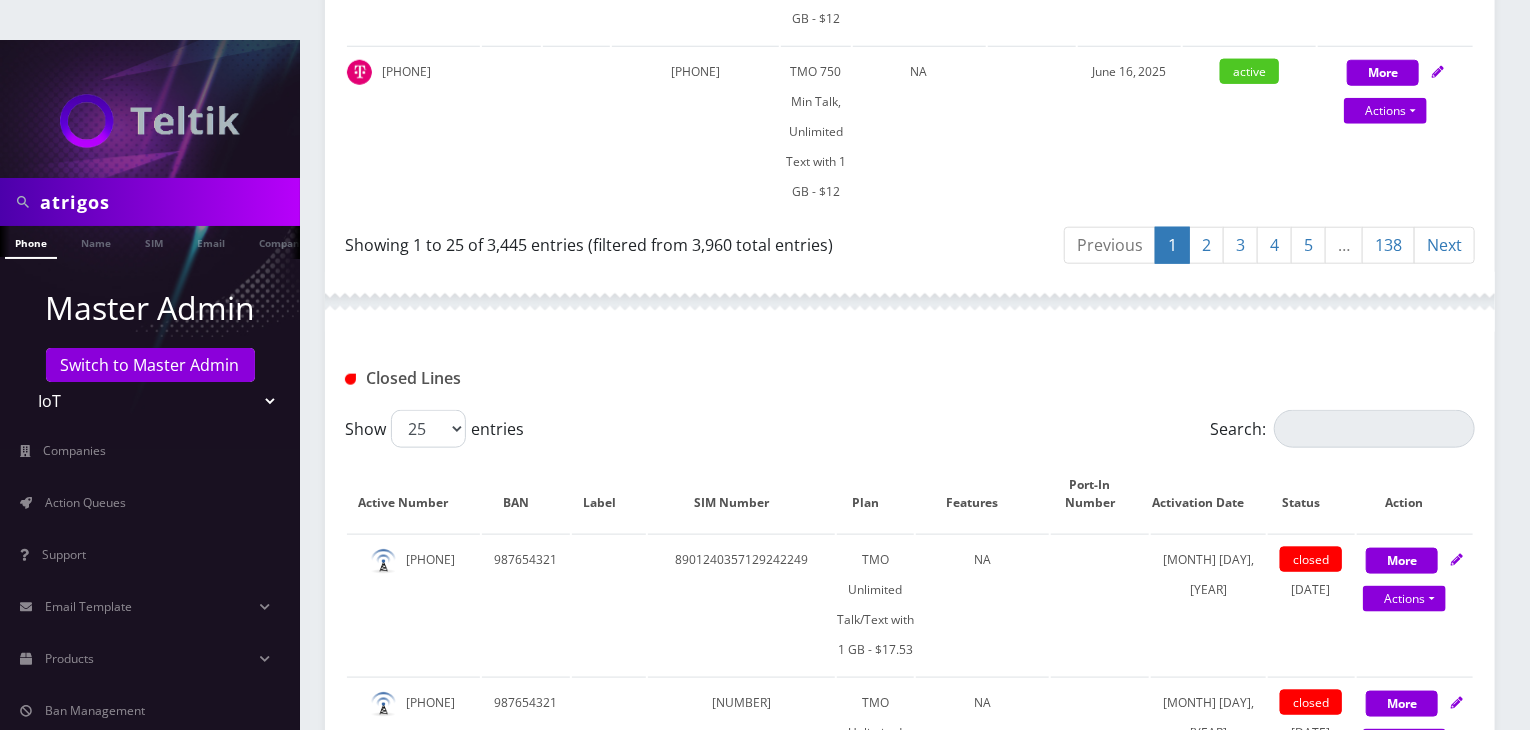 scroll, scrollTop: 4700, scrollLeft: 0, axis: vertical 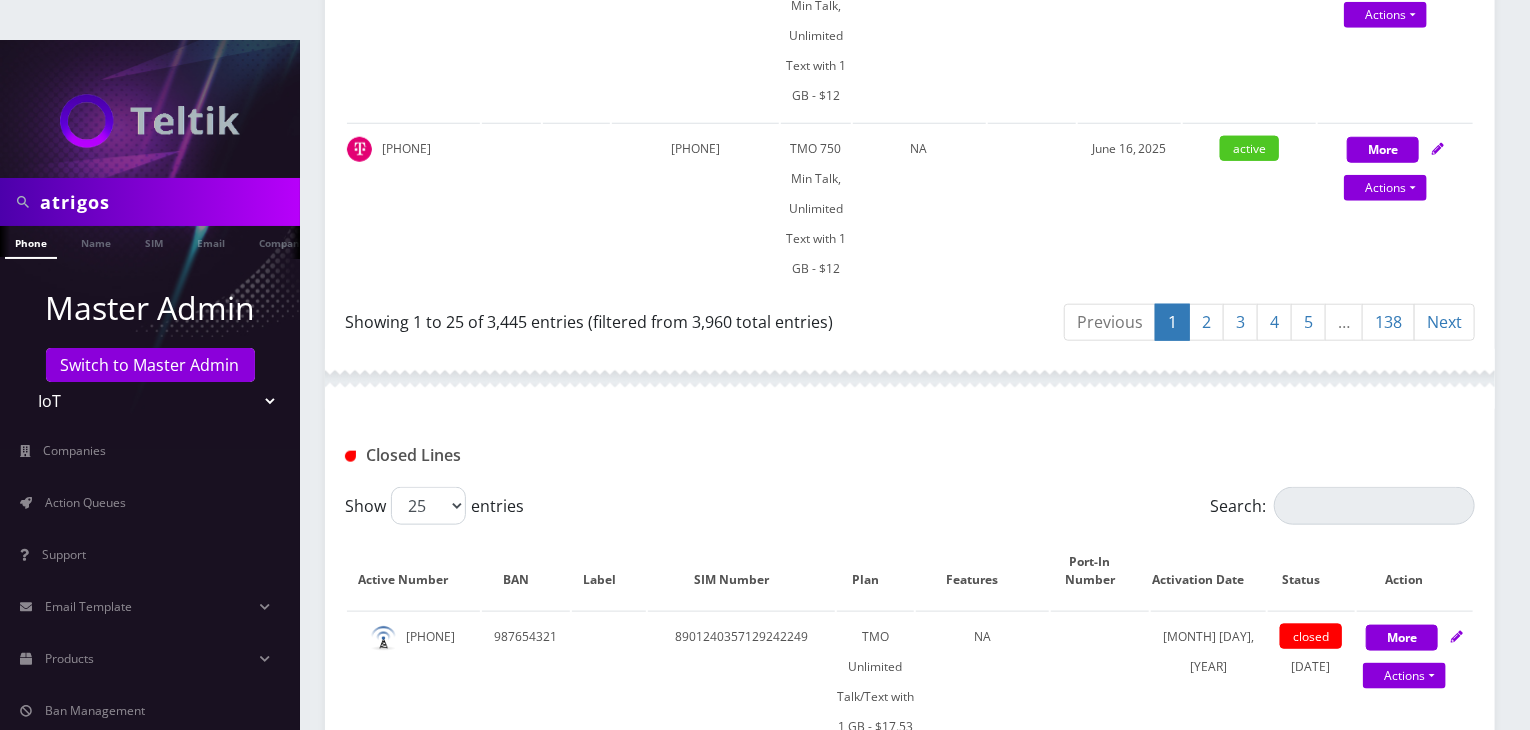 type on "$12" 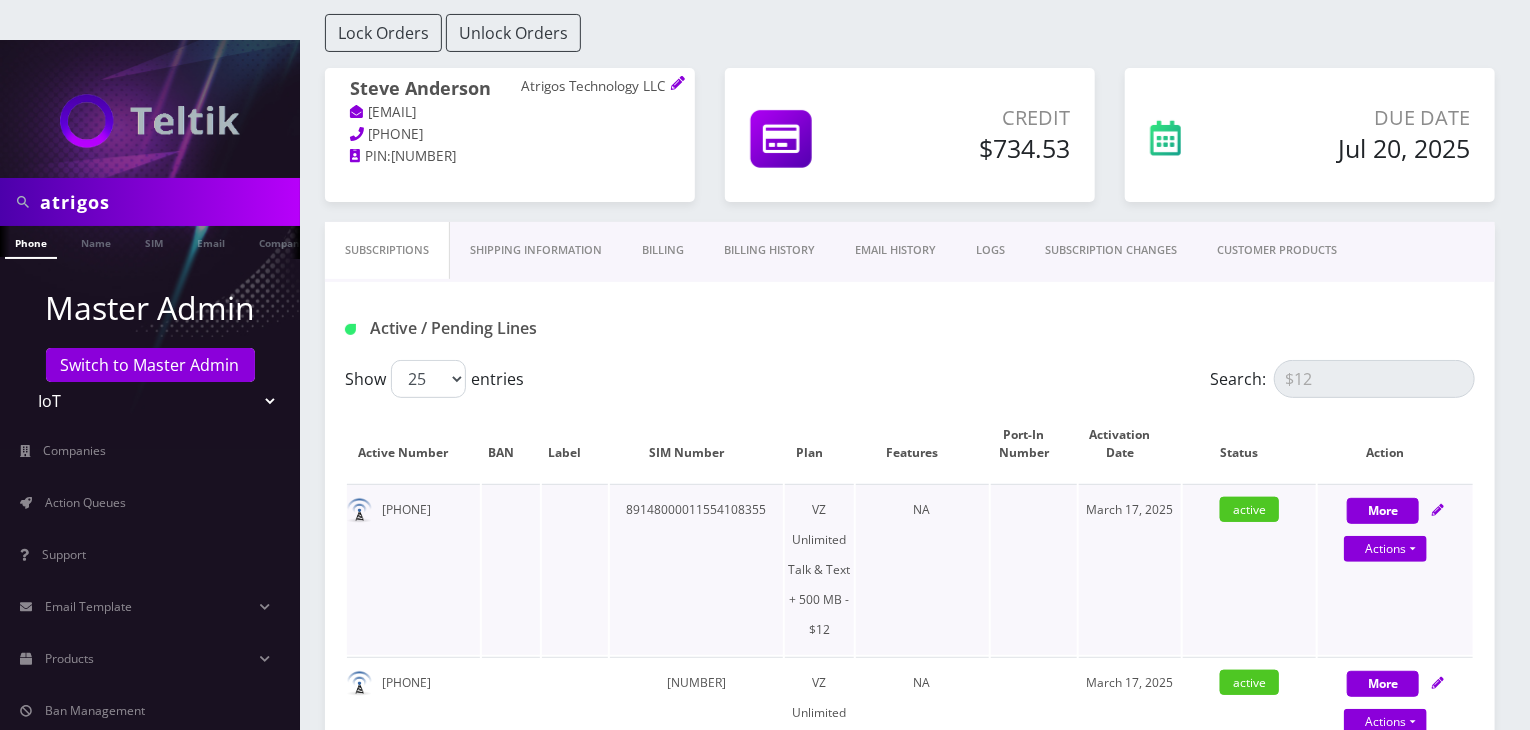scroll, scrollTop: 300, scrollLeft: 0, axis: vertical 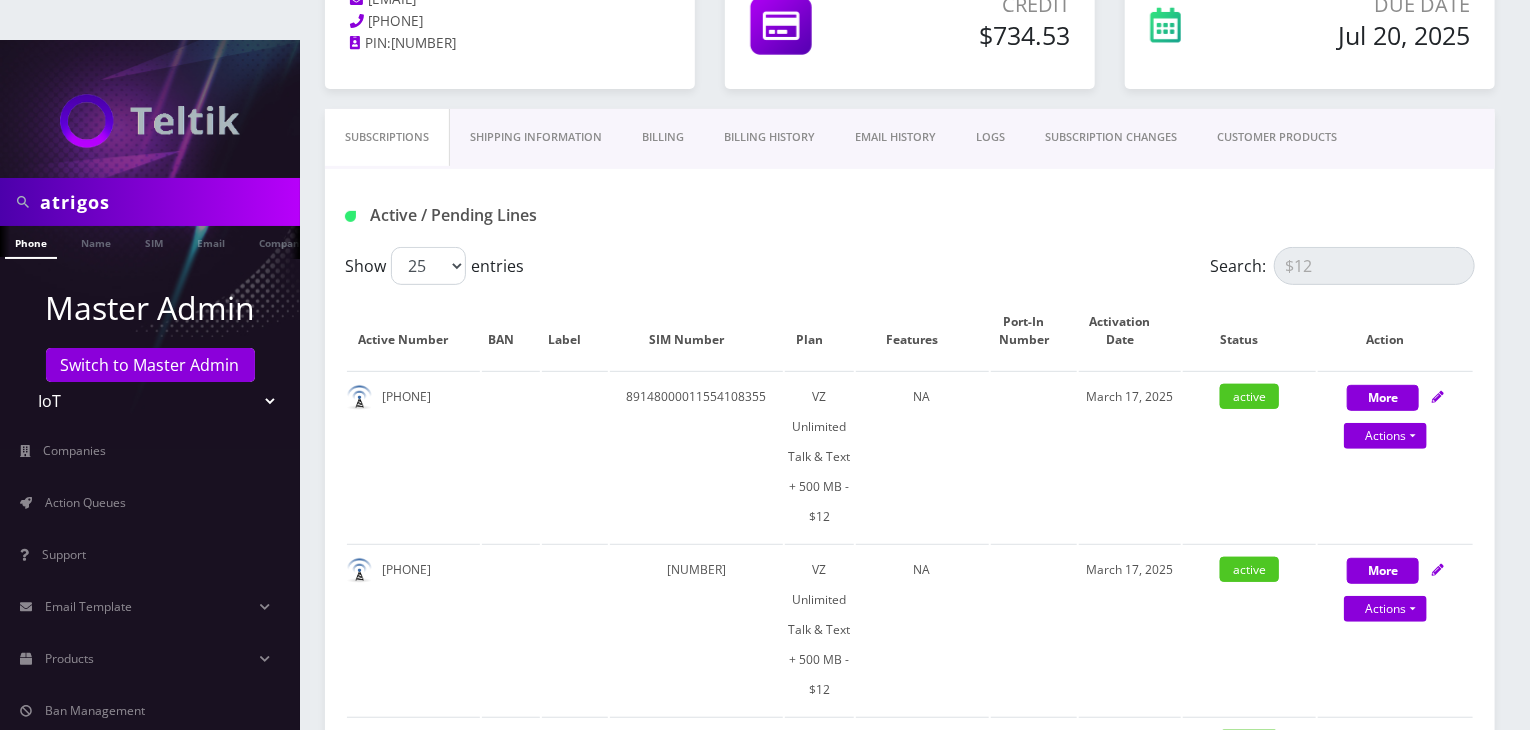 click on "CUSTOMER PRODUCTS" at bounding box center [1277, 137] 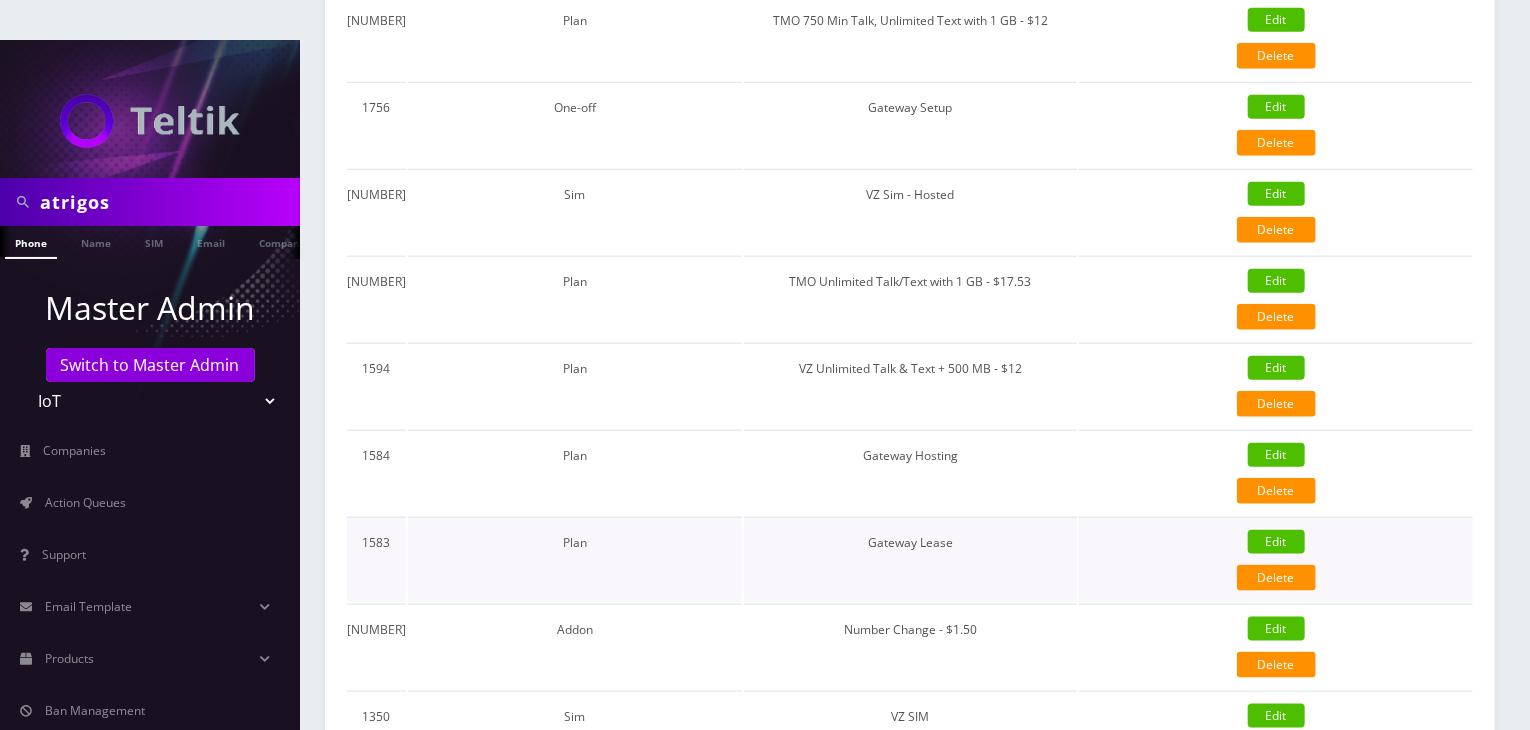 scroll, scrollTop: 1000, scrollLeft: 0, axis: vertical 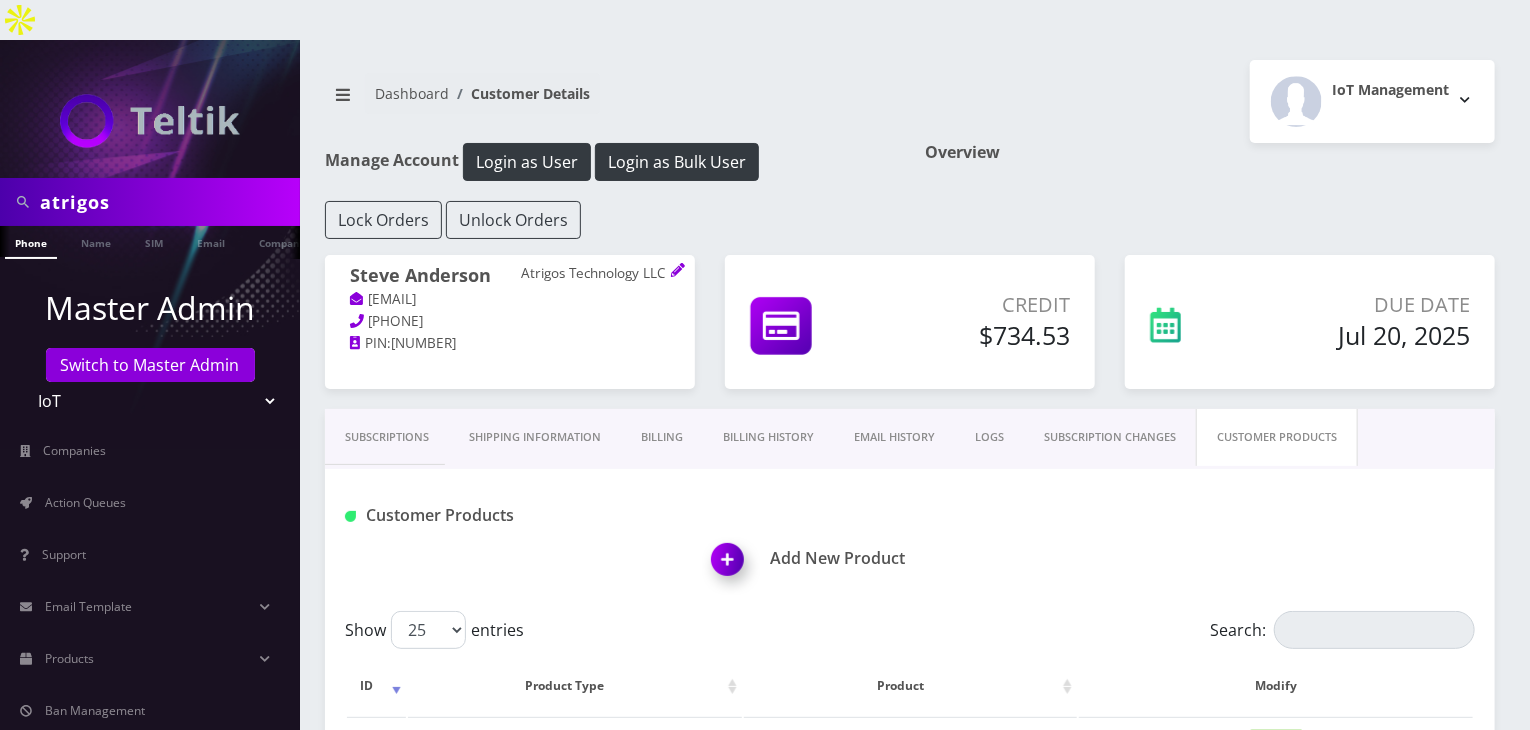 click on "Subscriptions" at bounding box center (387, 437) 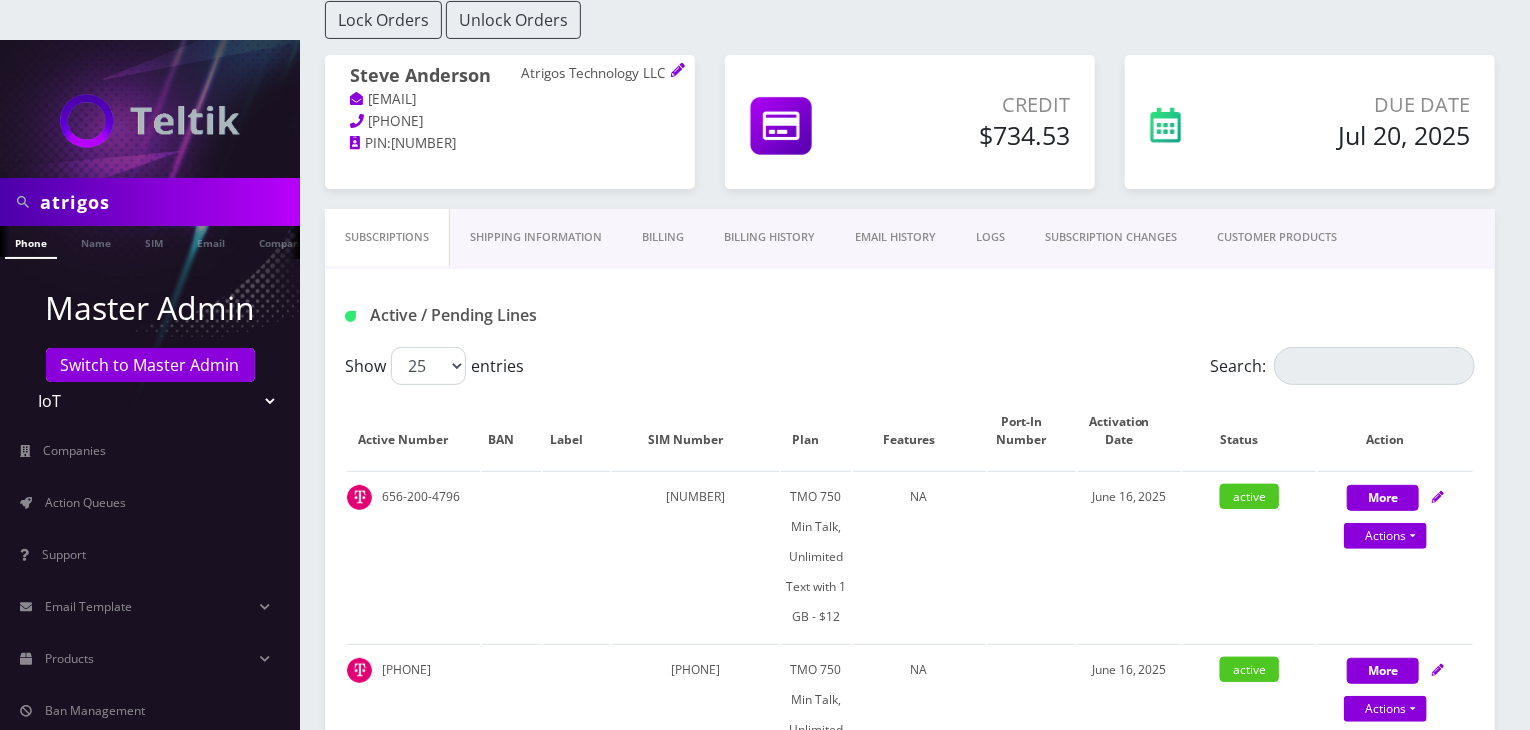 scroll, scrollTop: 100, scrollLeft: 0, axis: vertical 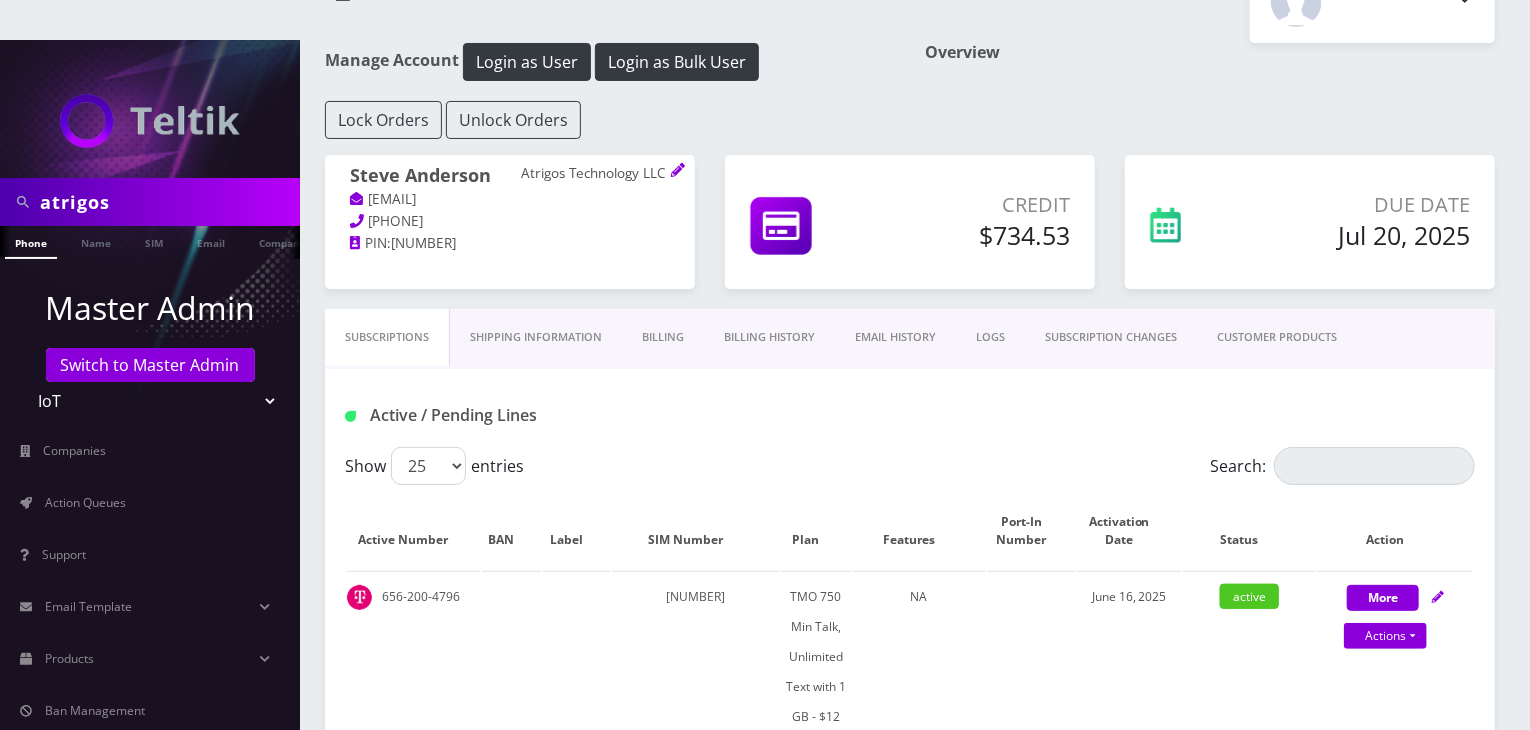 click on "Billing History" at bounding box center (769, 337) 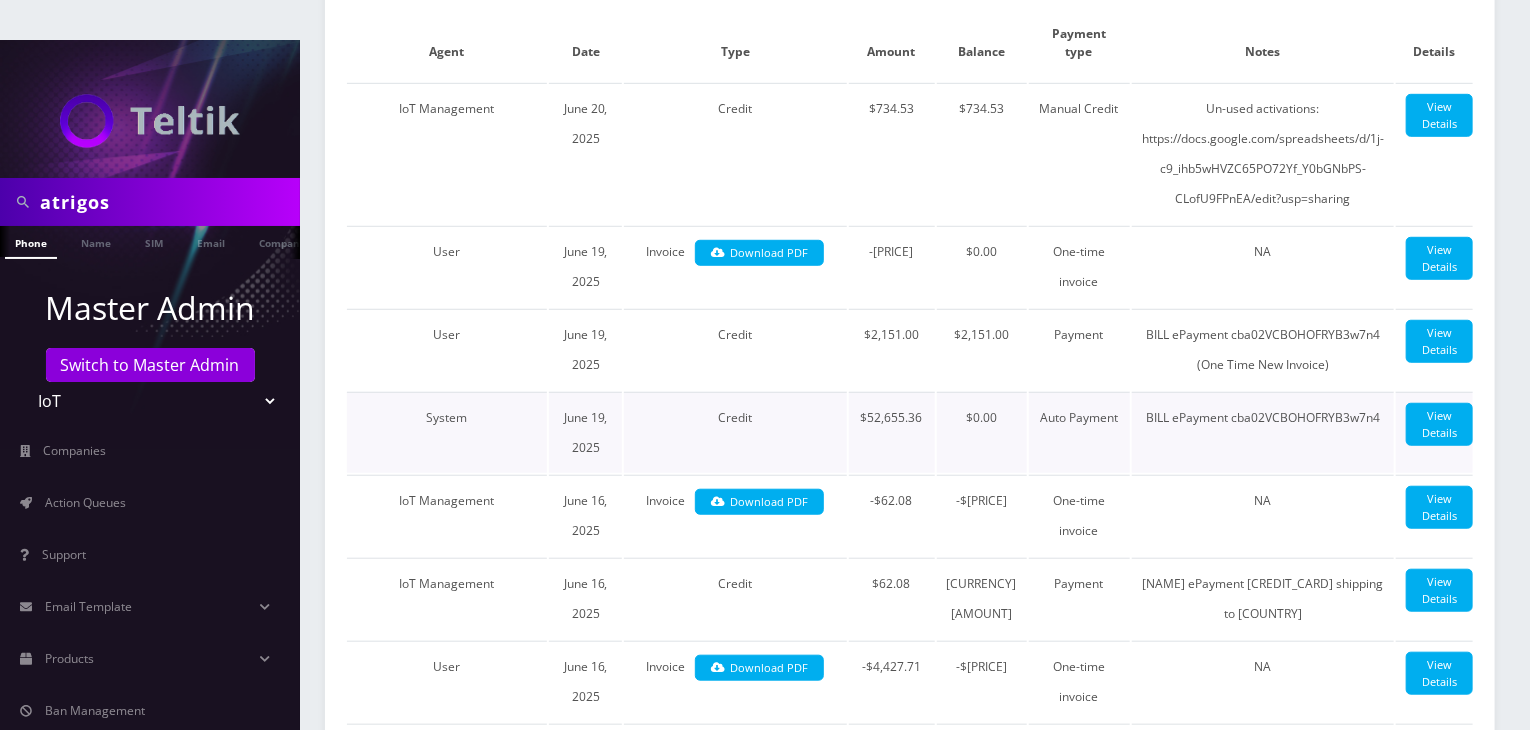 scroll, scrollTop: 600, scrollLeft: 0, axis: vertical 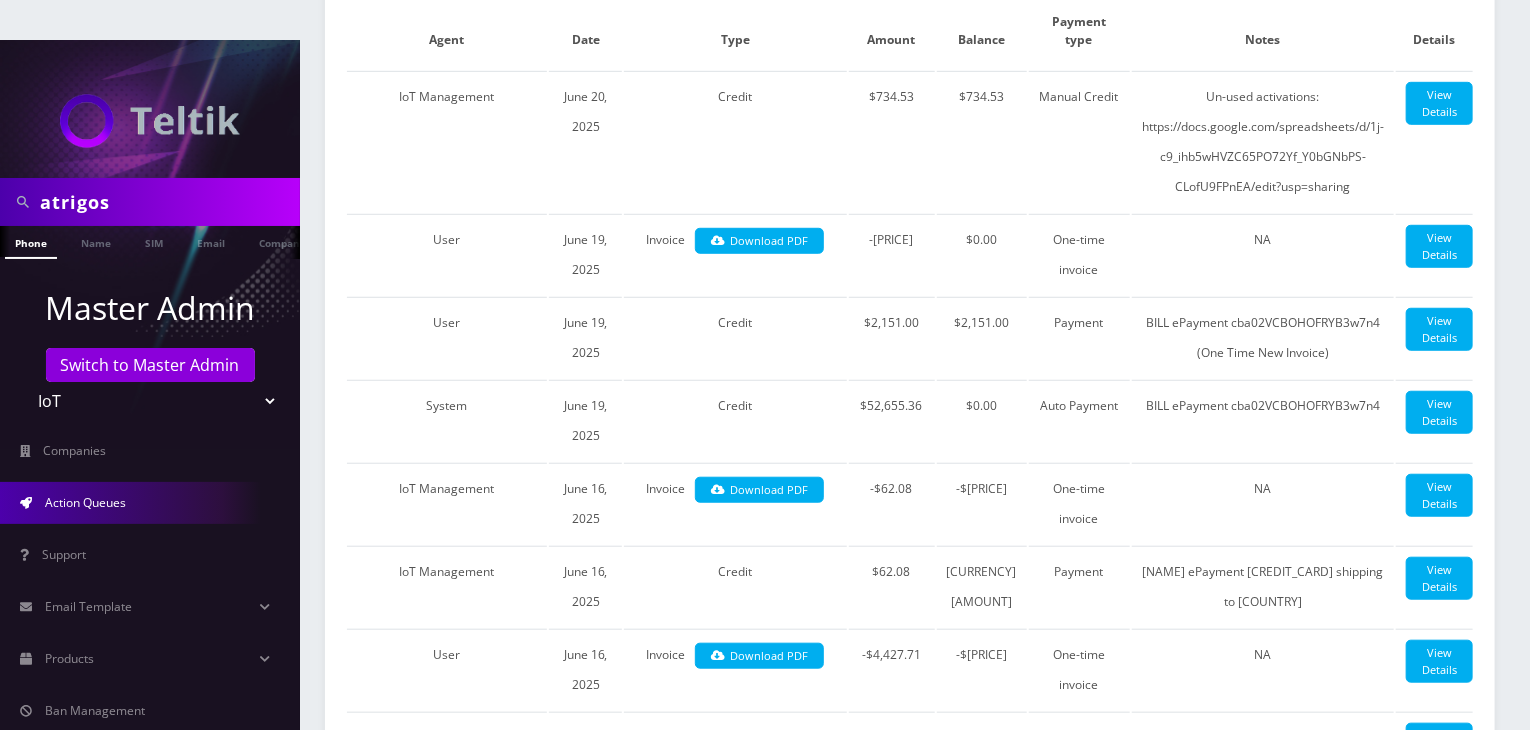 click on "Action Queues" at bounding box center (85, 502) 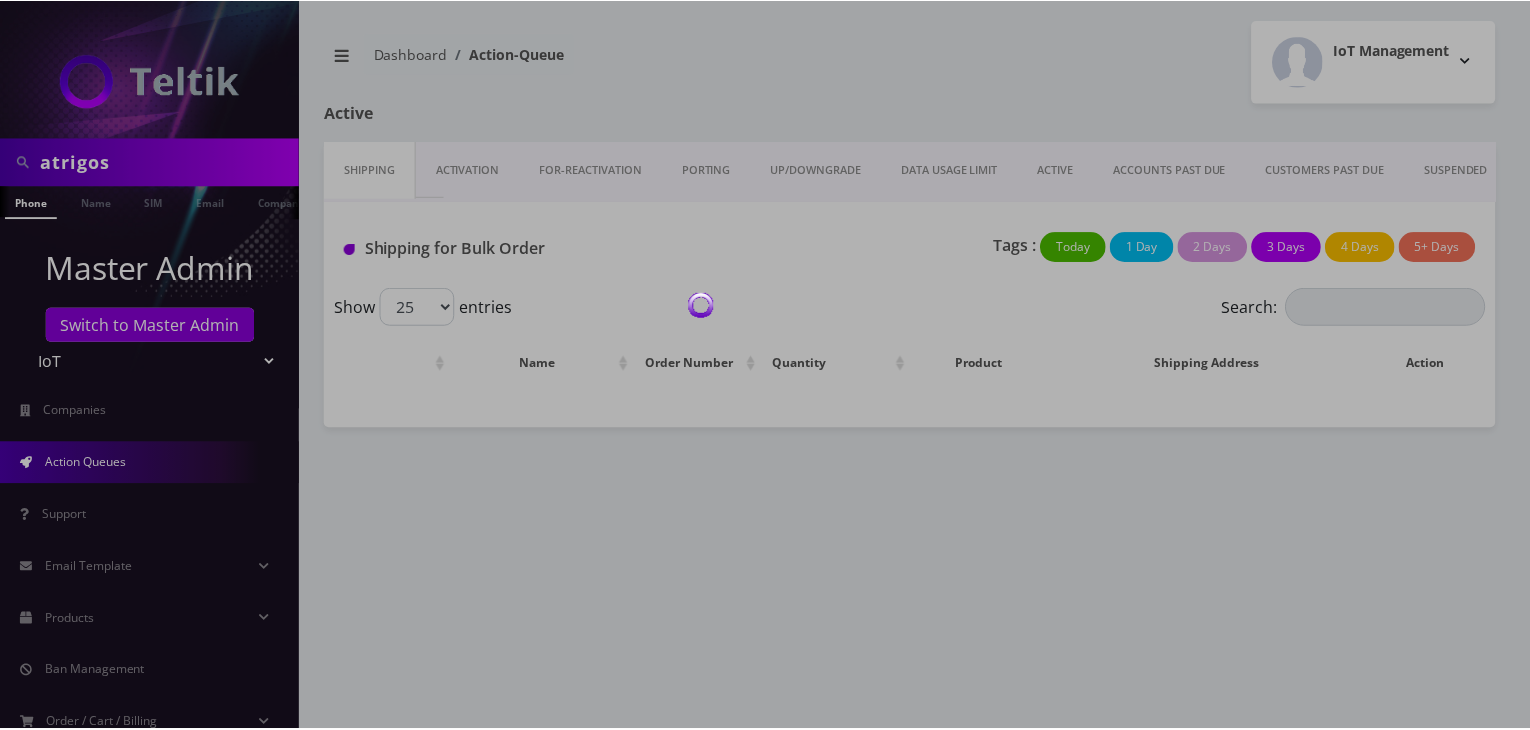 scroll, scrollTop: 0, scrollLeft: 0, axis: both 